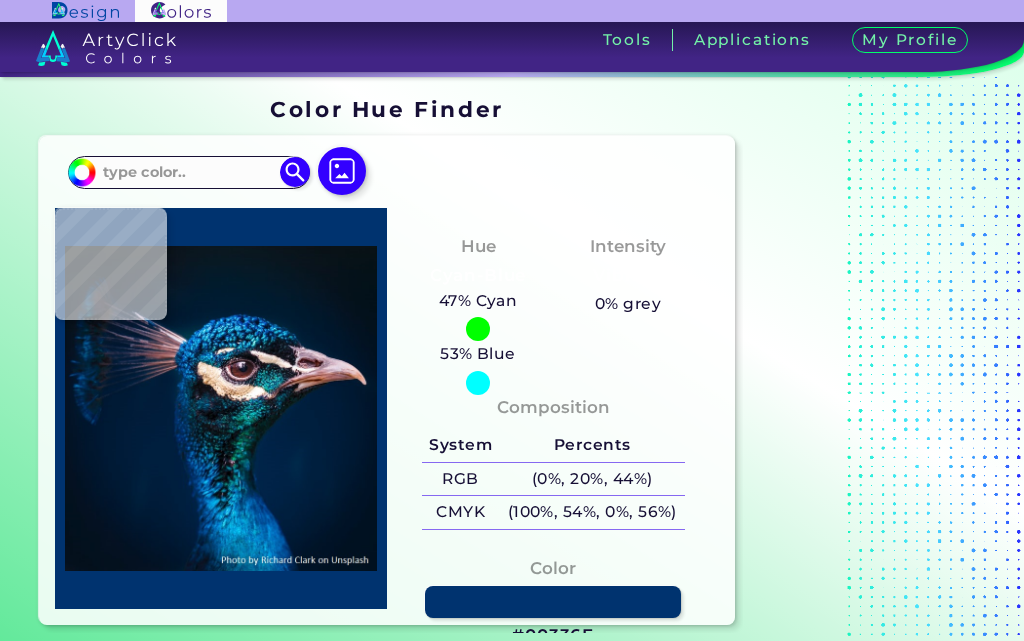 scroll, scrollTop: 0, scrollLeft: 0, axis: both 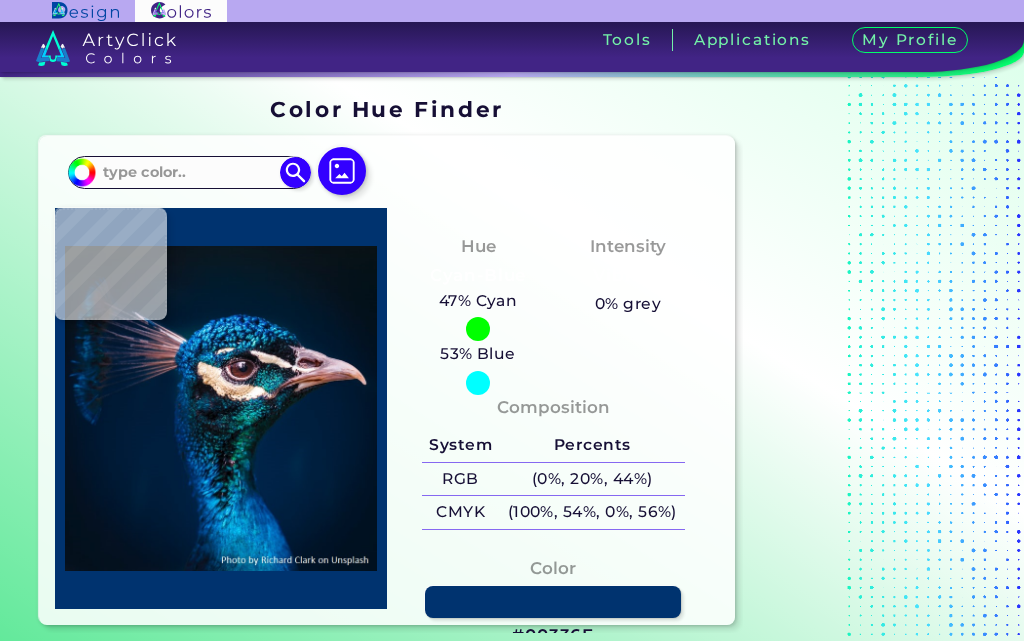 type on "#000000" 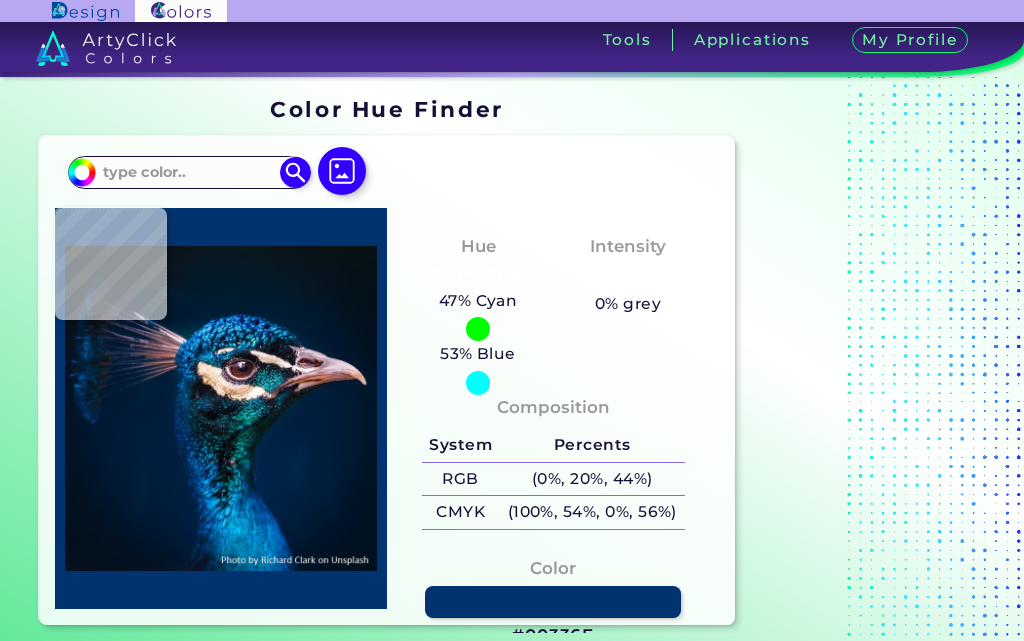 type on "#000000" 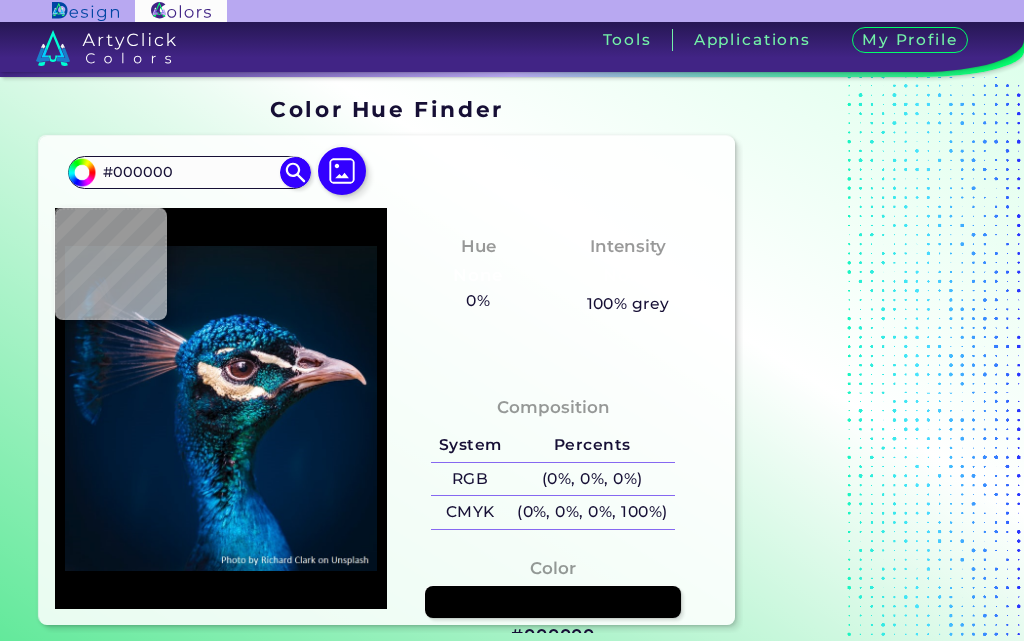 type on "#0a131a" 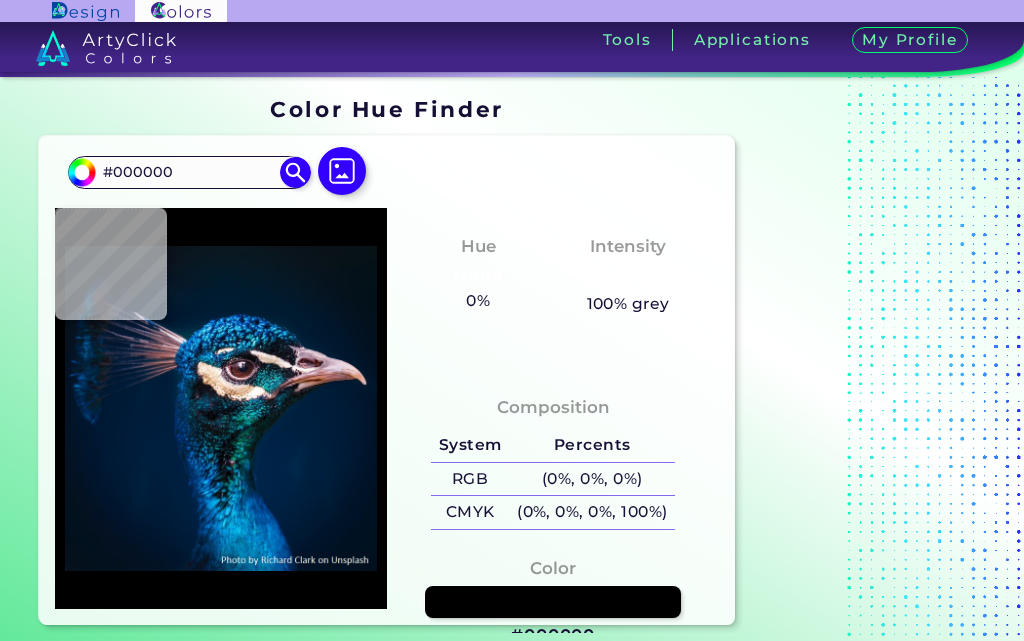 type on "#0A131A" 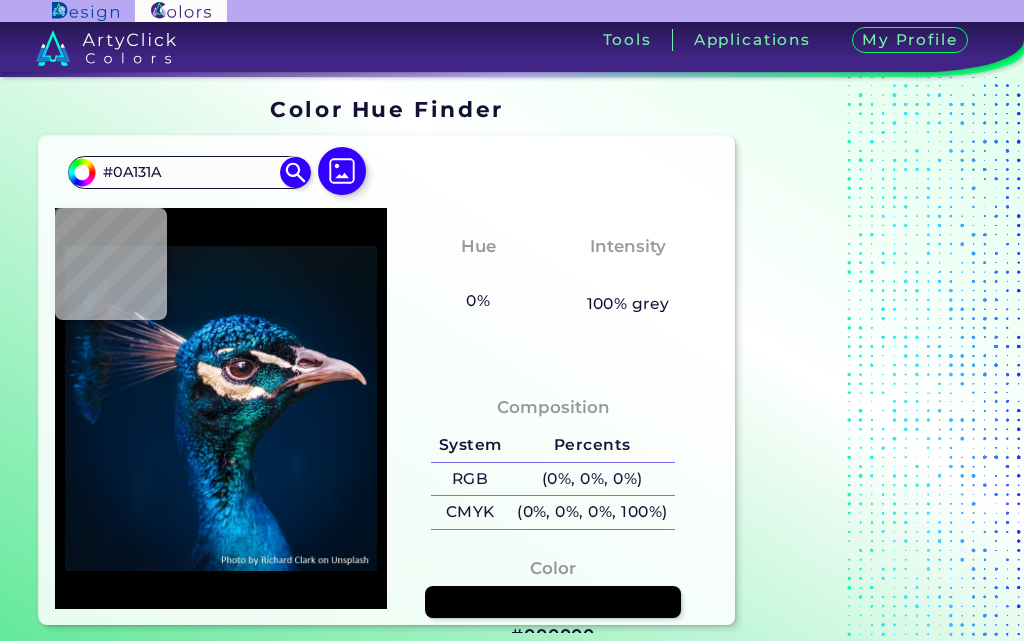 type on "#0a151b" 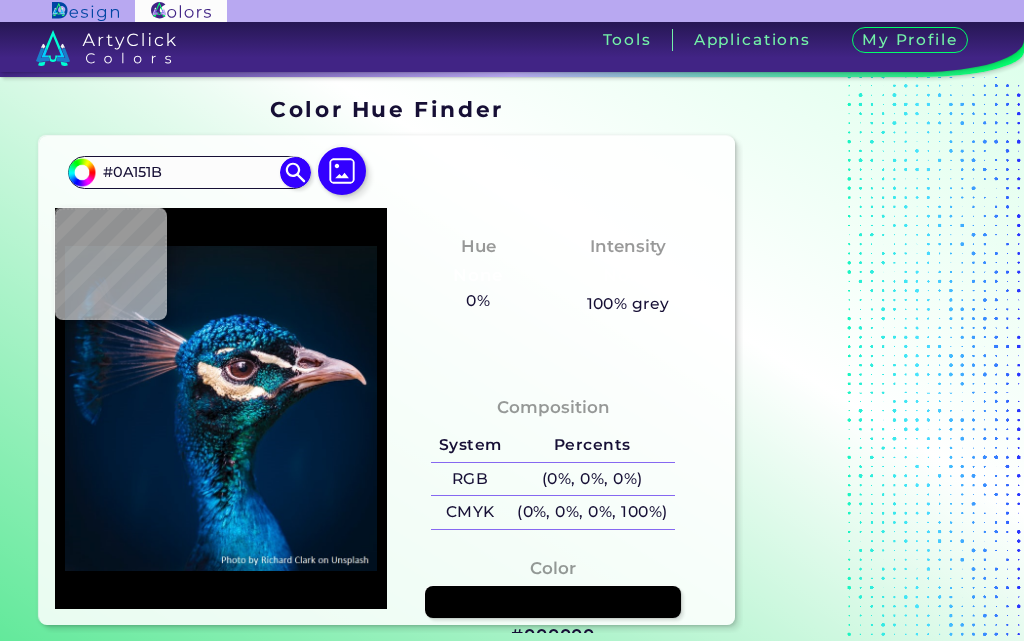 type on "#09161e" 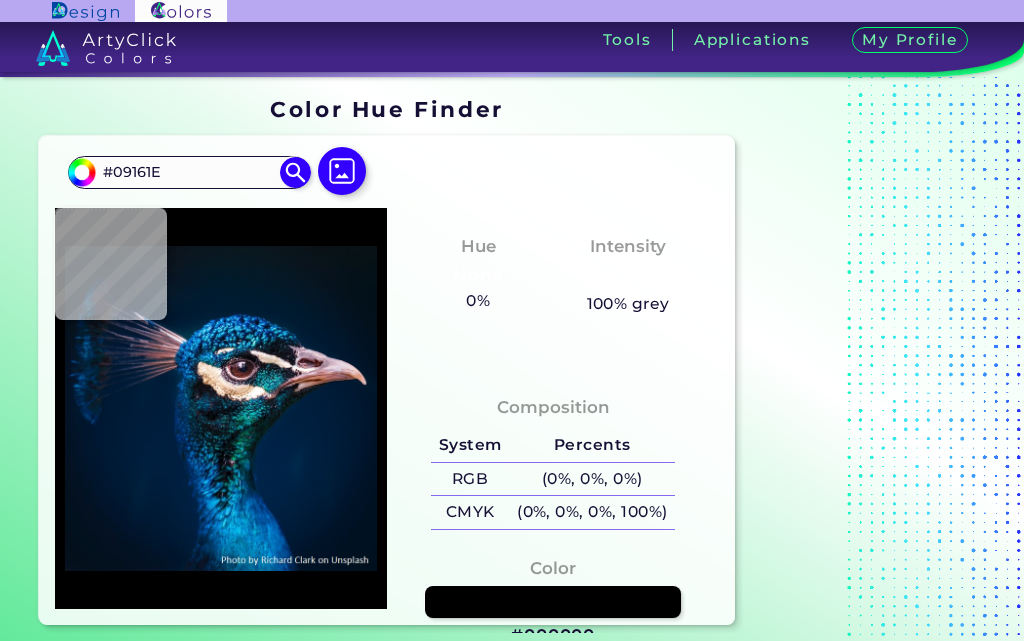 type on "#091720" 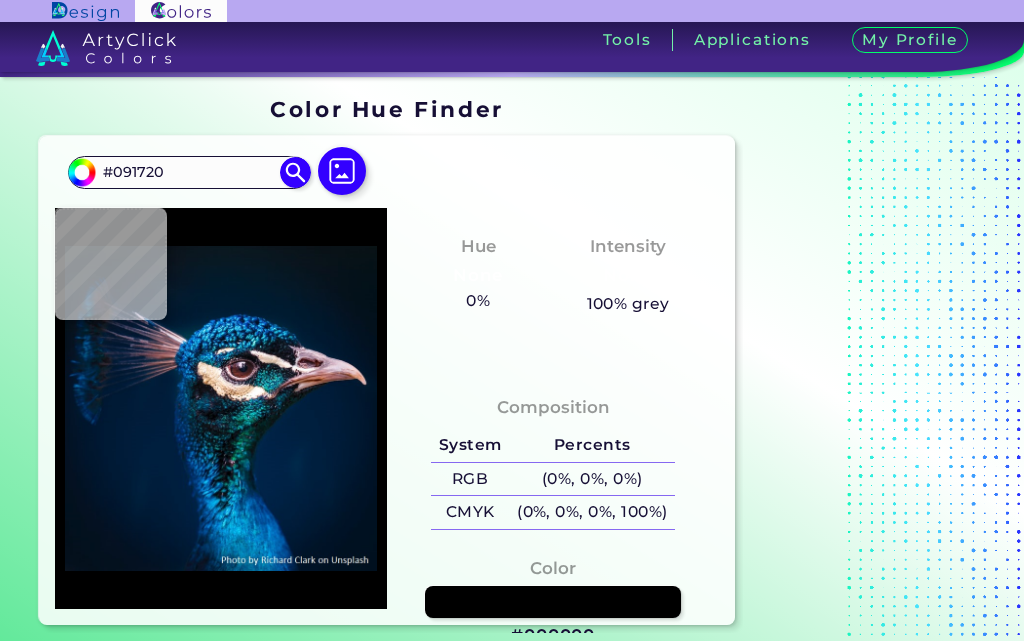type on "#0a1823" 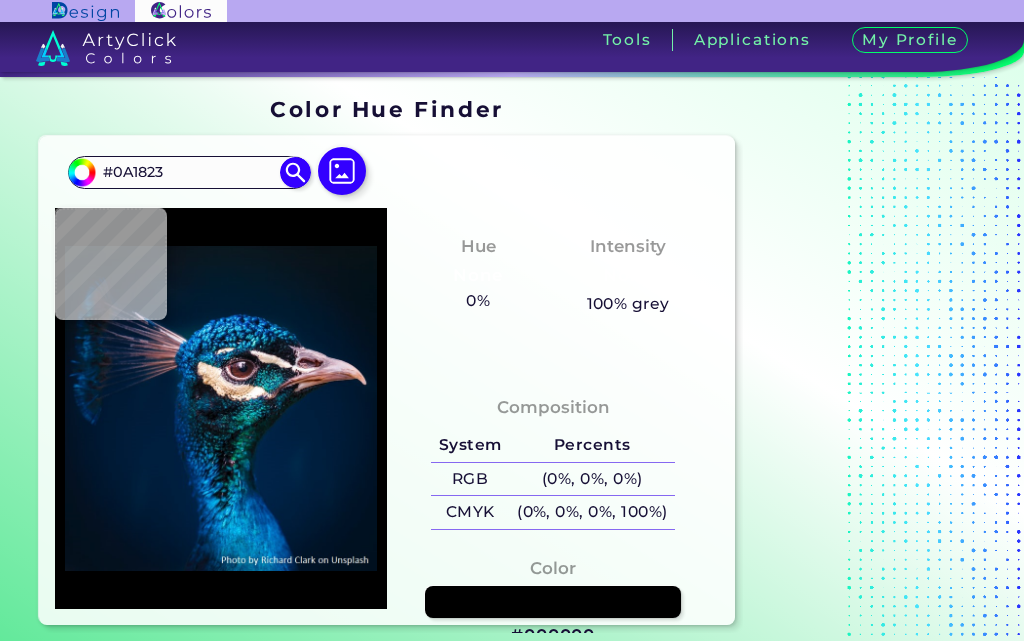 type on "#091722" 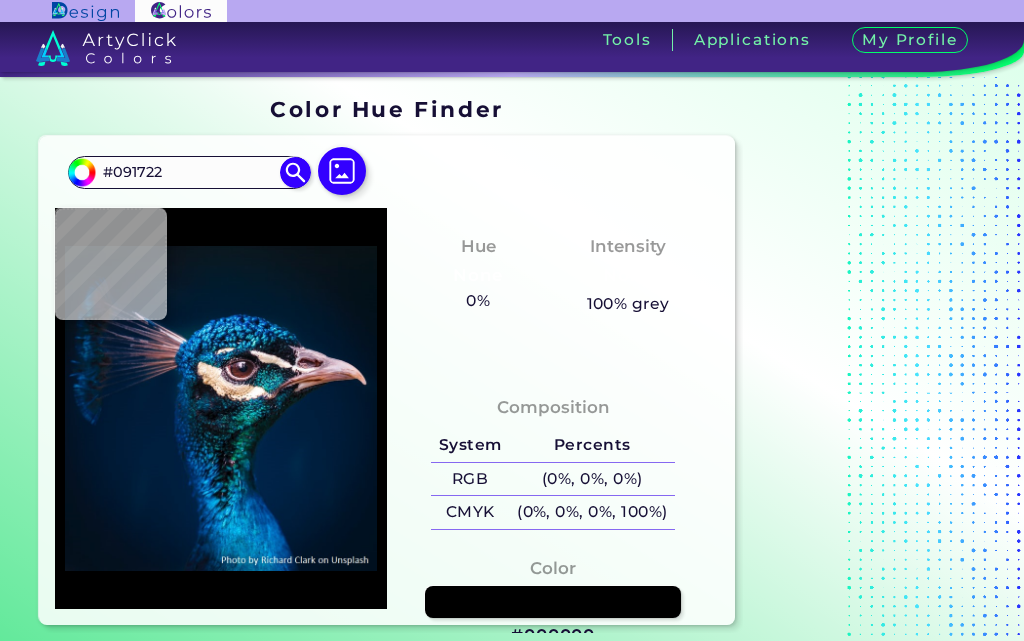 type on "#0b151e" 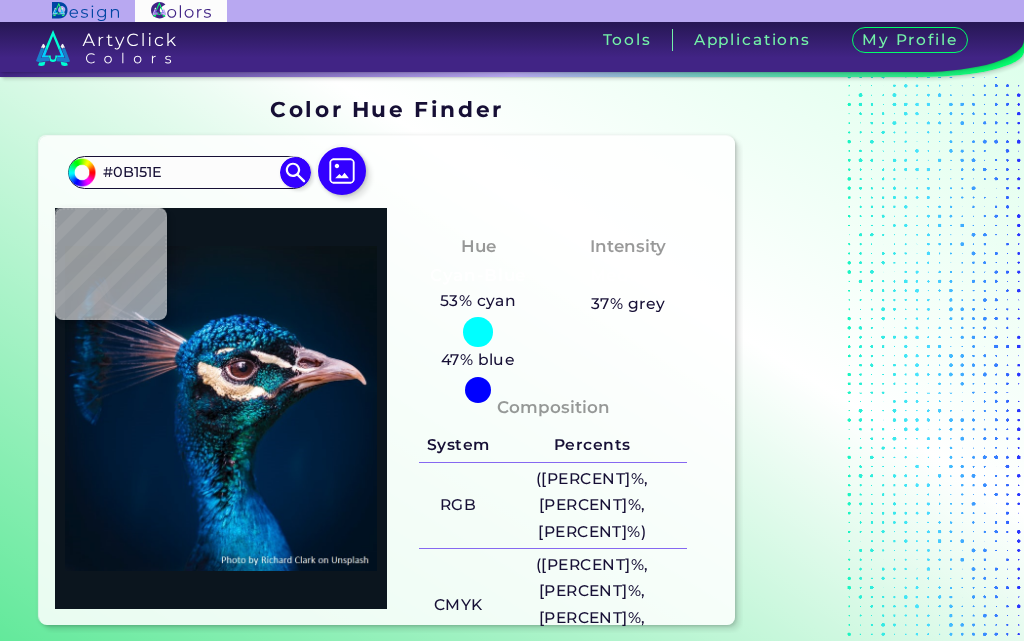 type on "#000000" 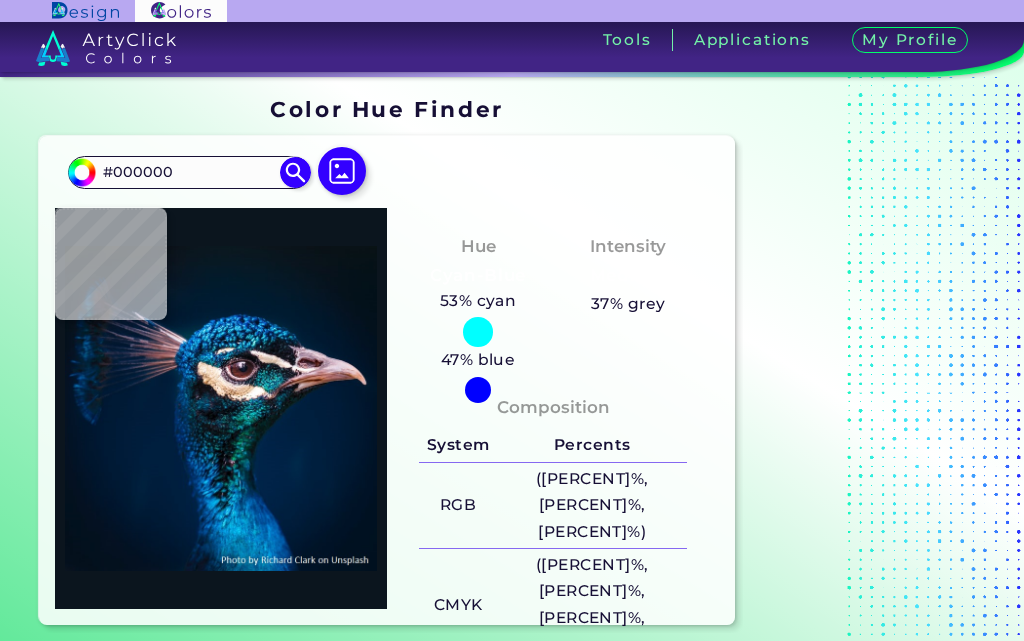 type on "#06161f" 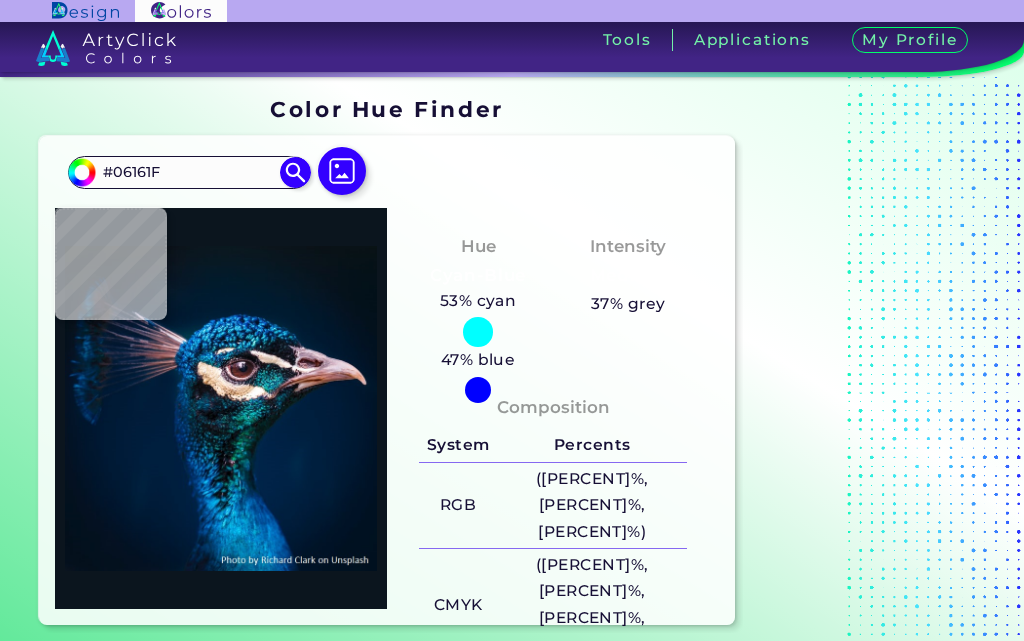 type on "#061721" 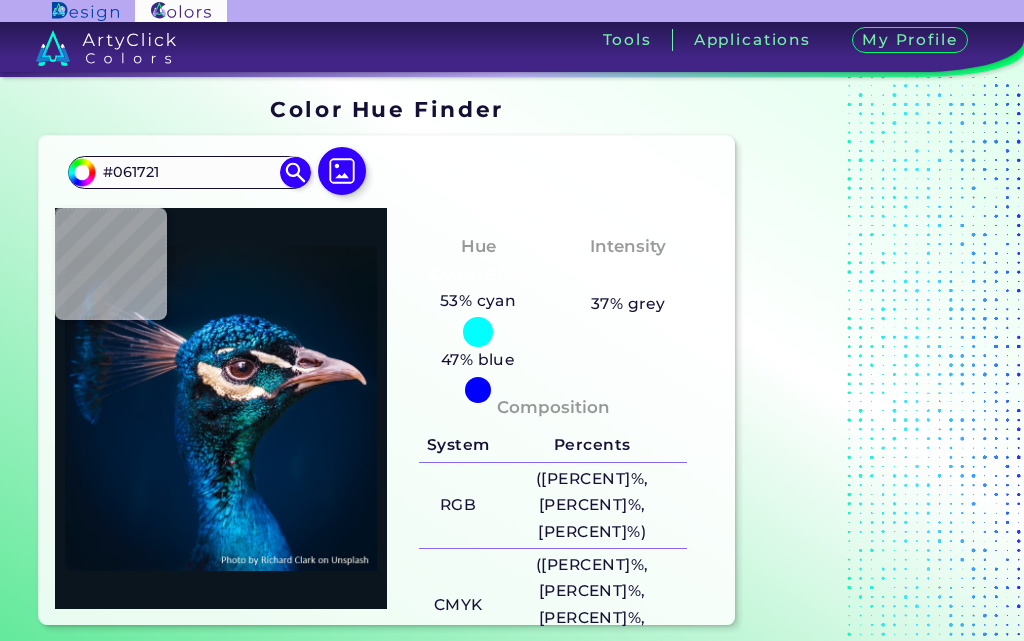 type on "#071724" 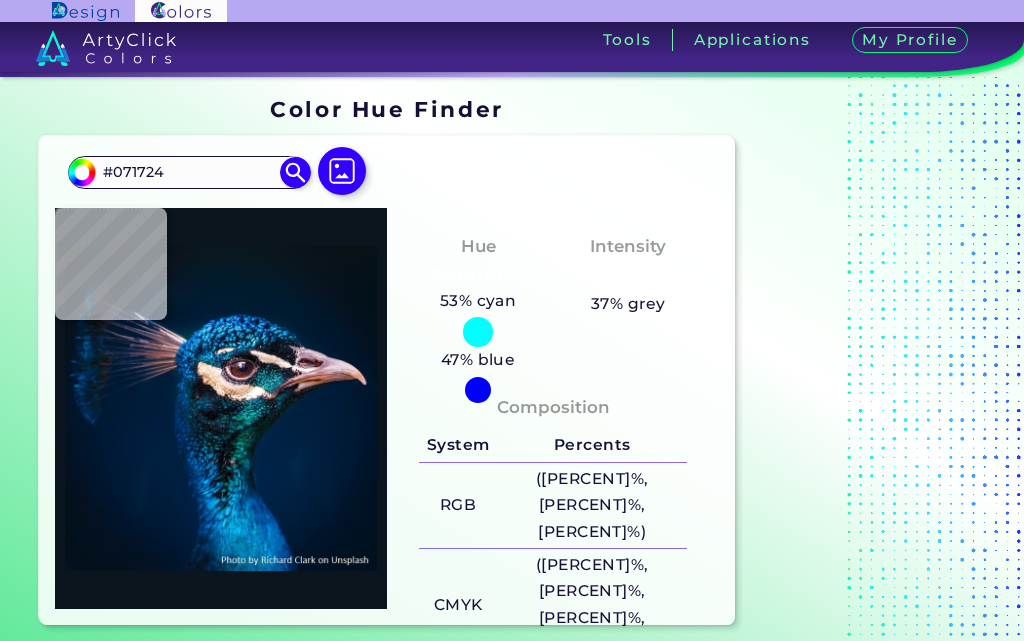 type on "#061724" 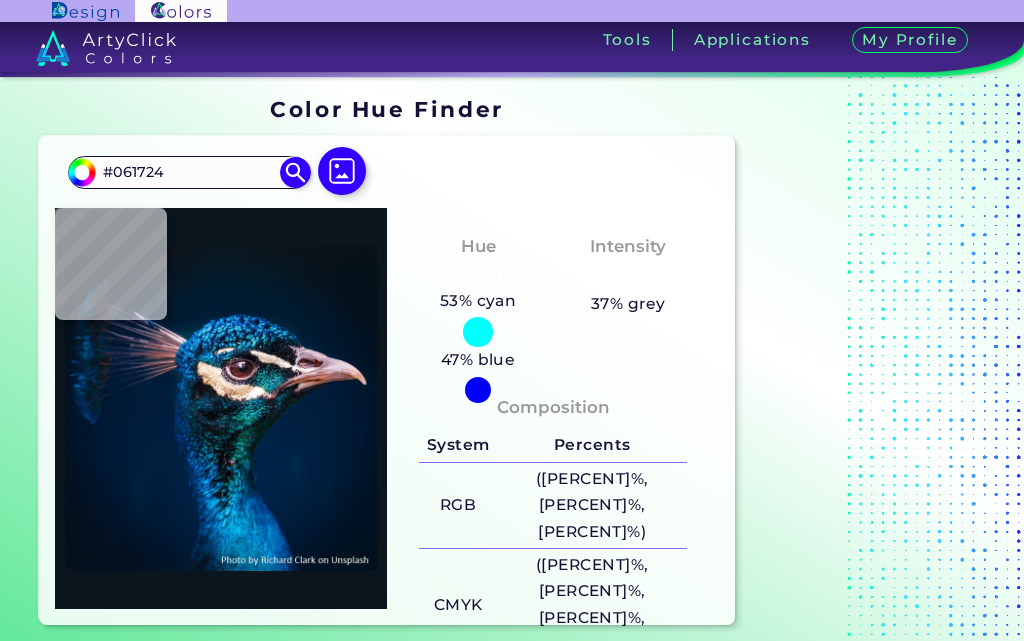 type on "#061826" 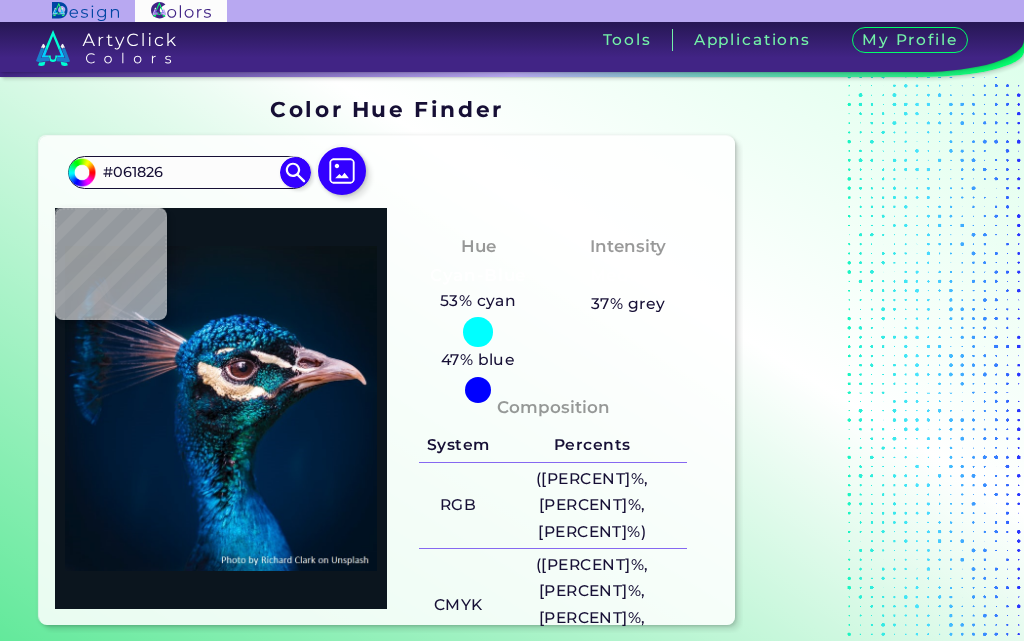 type on "#041929" 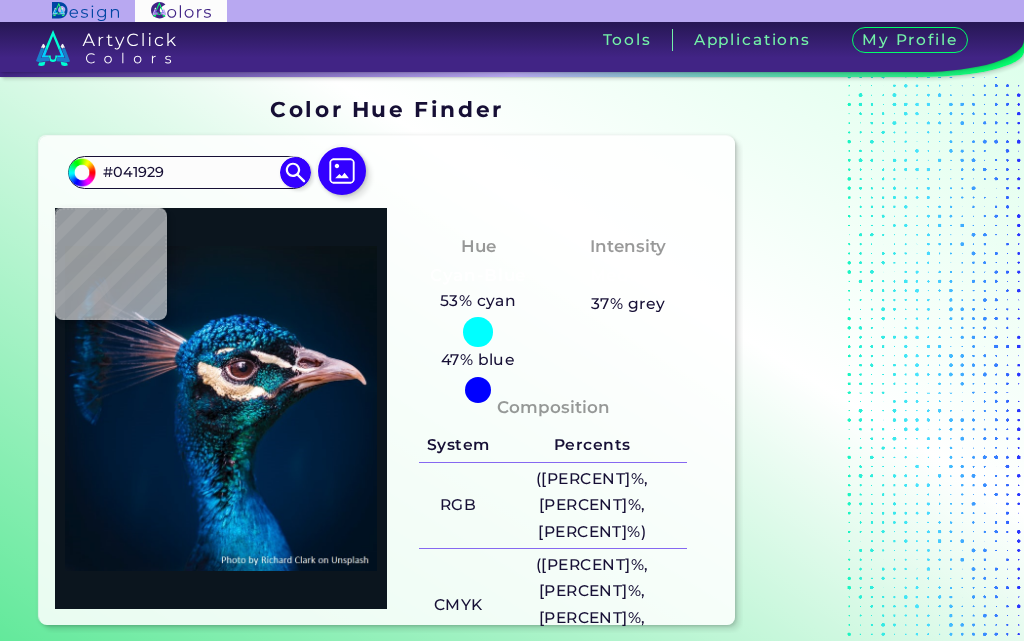 type on "#031a2a" 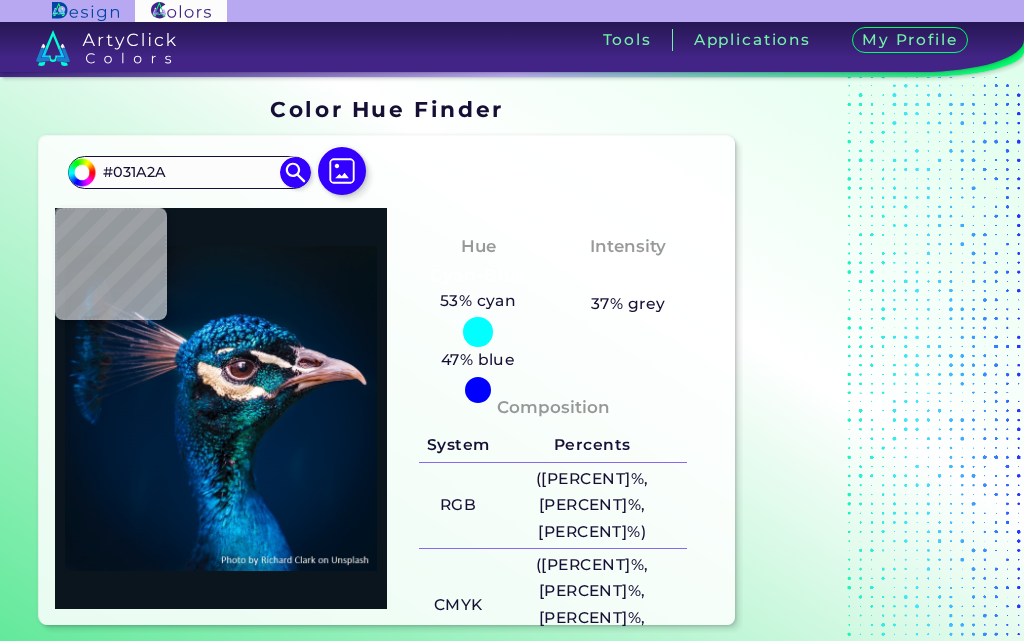 type on "#011a2e" 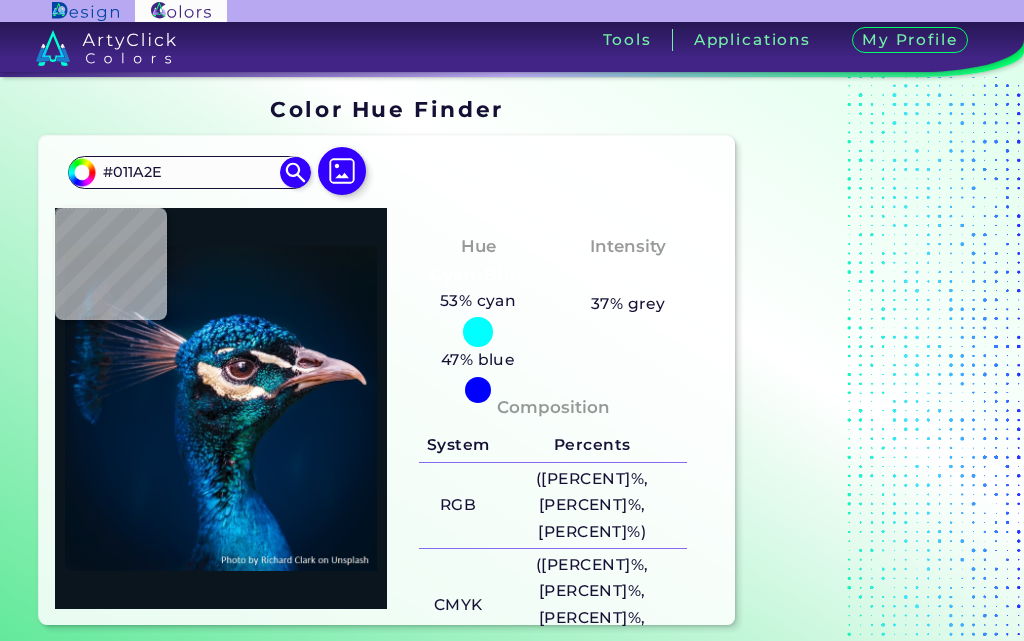 type on "#001b30" 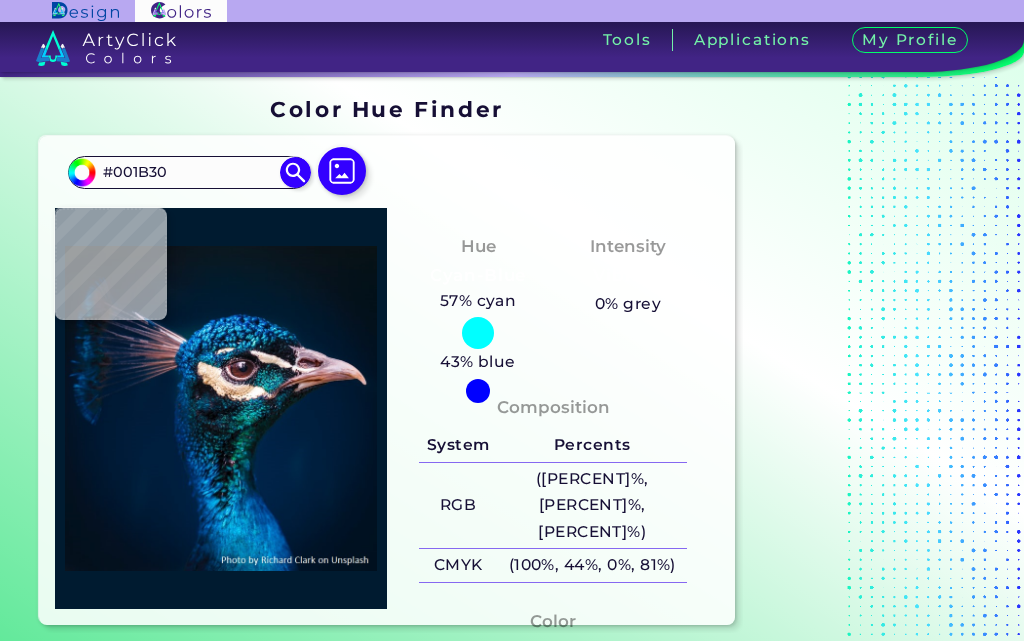 type on "#001c33" 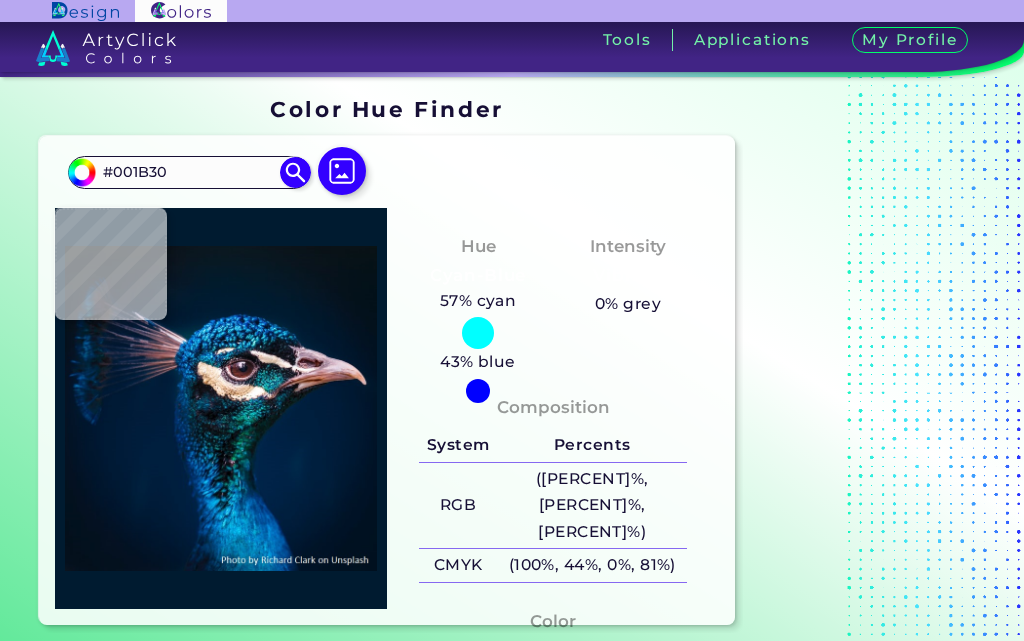 type on "#001C33" 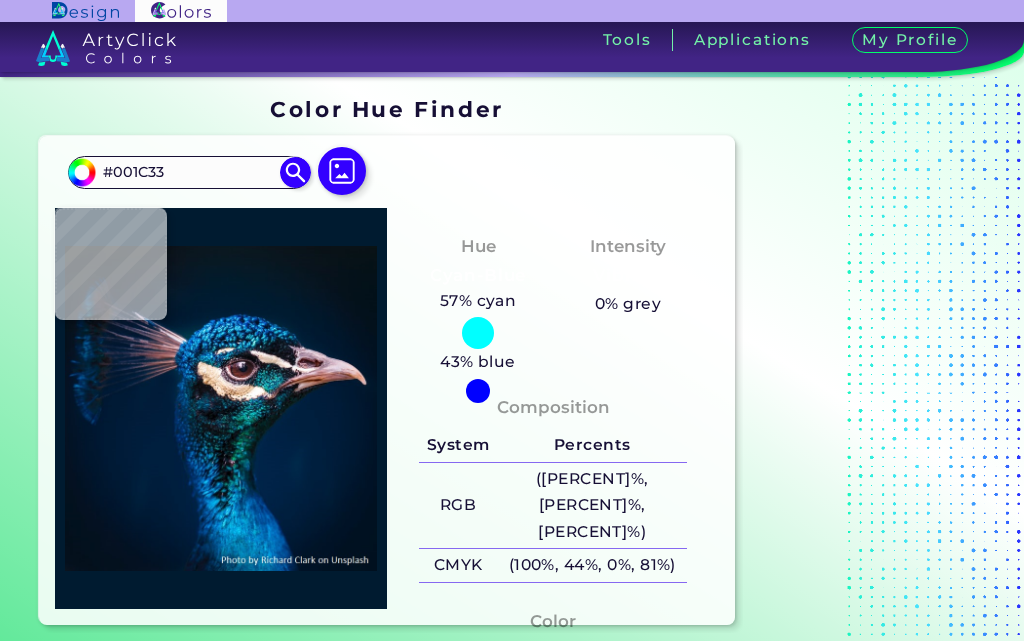 type on "#011e4c" 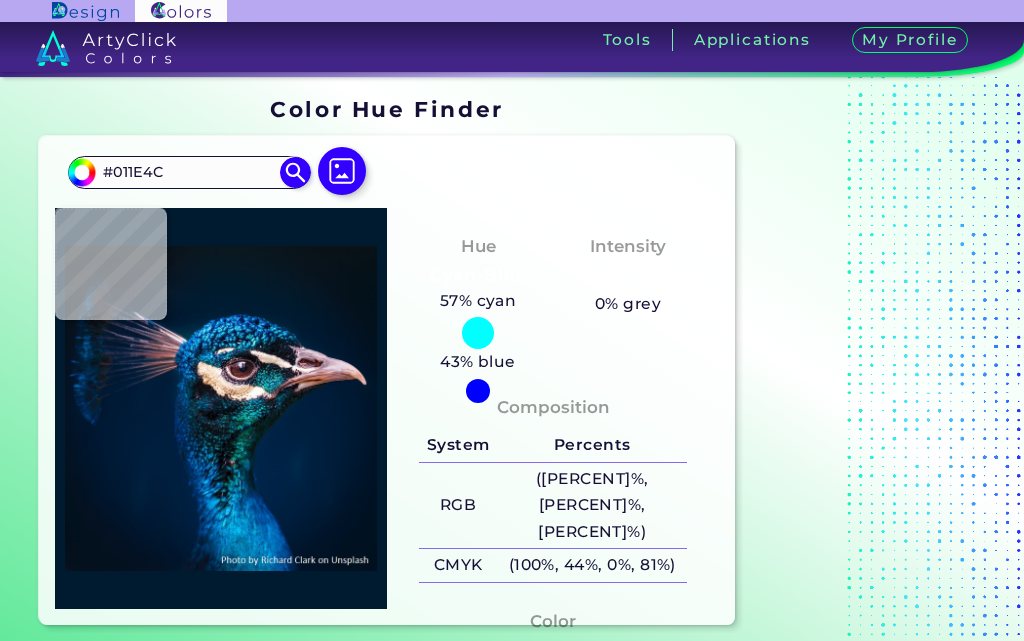 type on "#2c95d5" 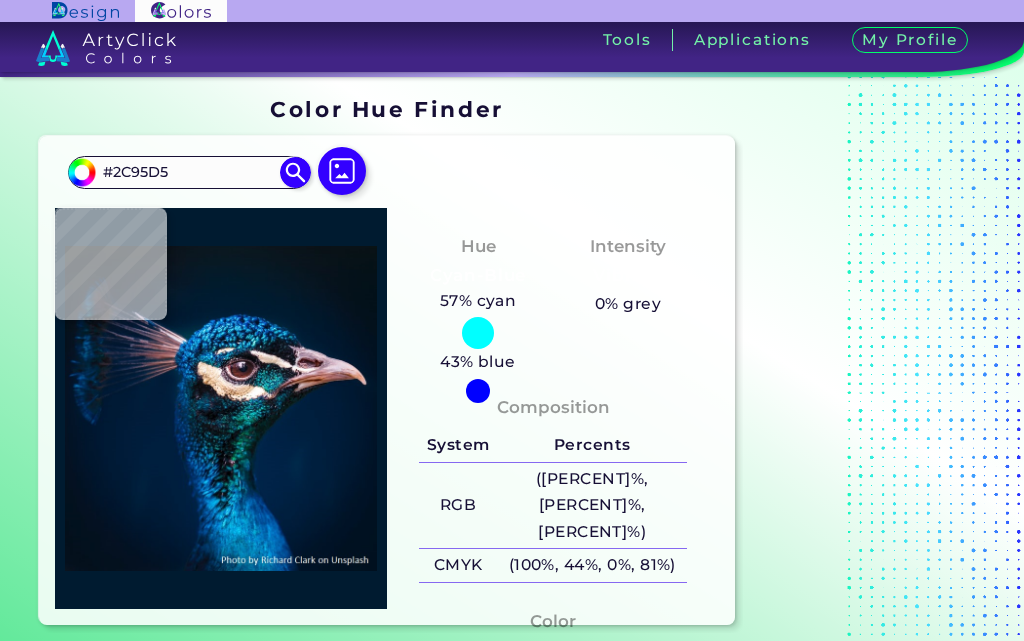 type on "#238fc7" 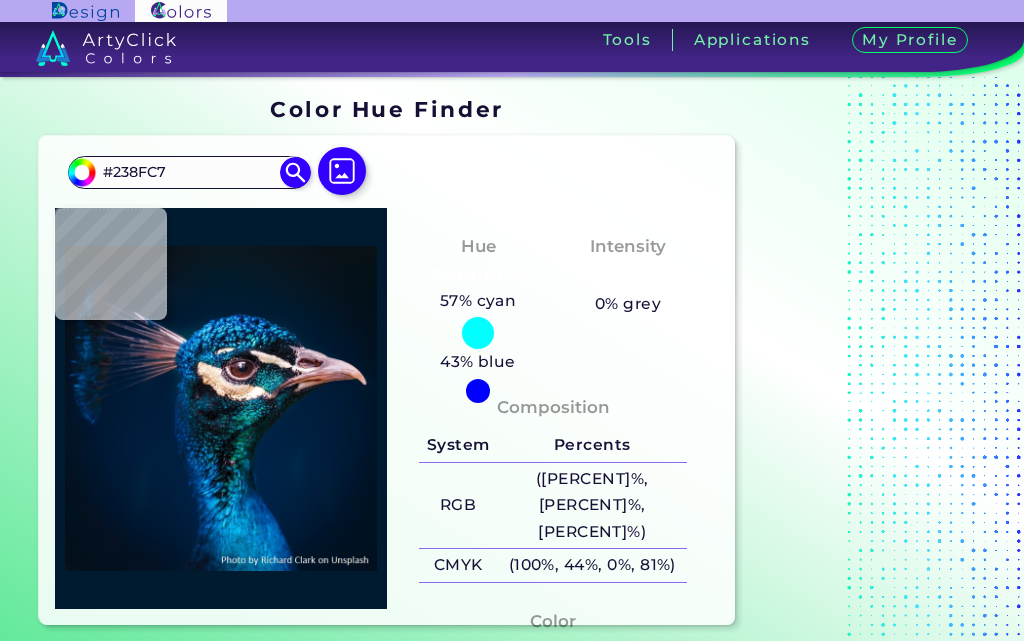 type on "#0576b9" 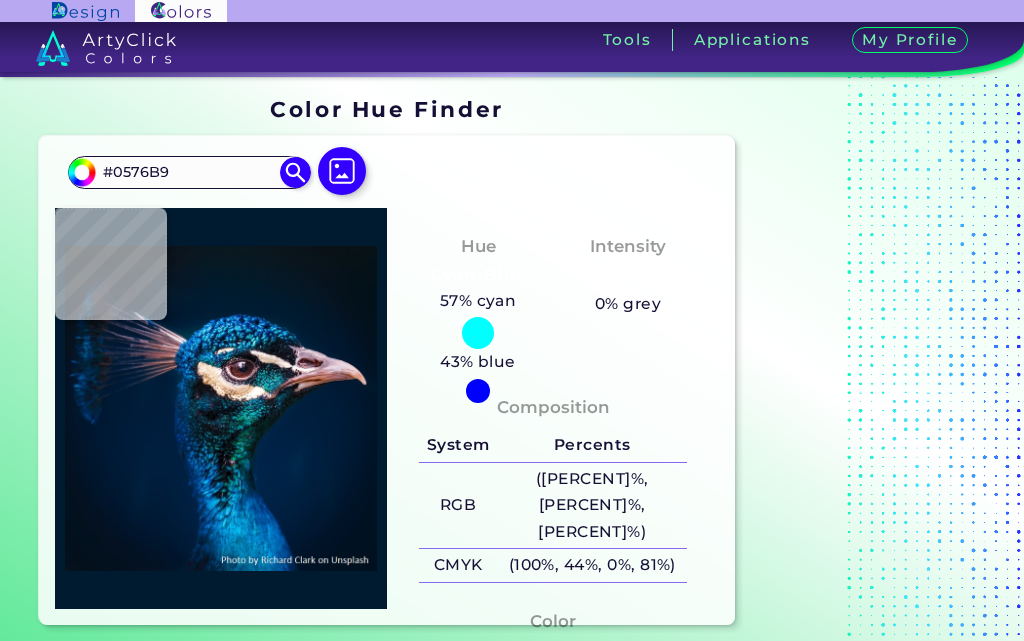 type on "#1c9fda" 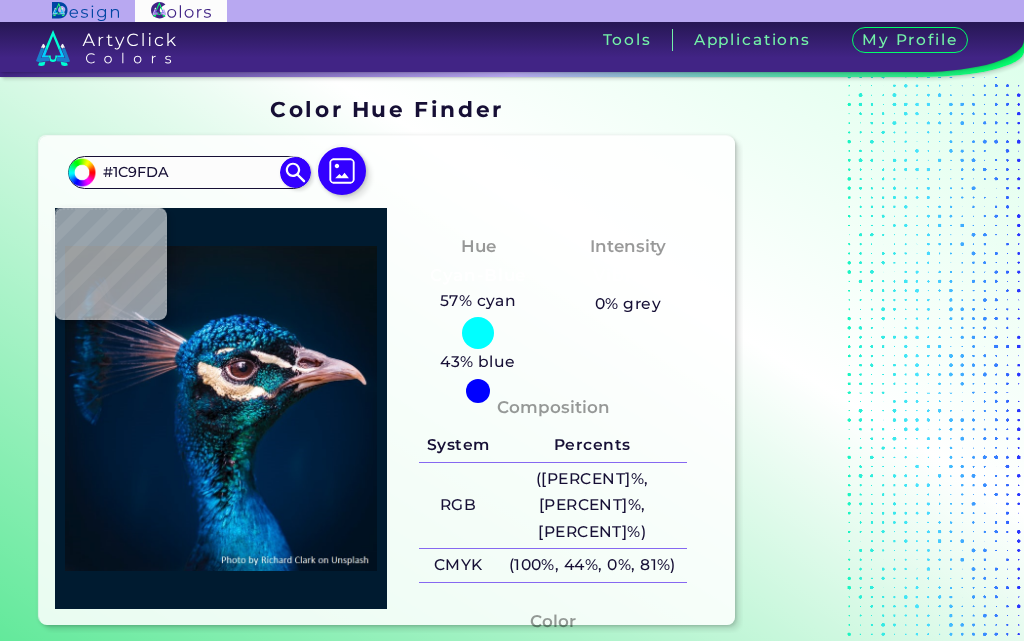 type on "#43ccf9" 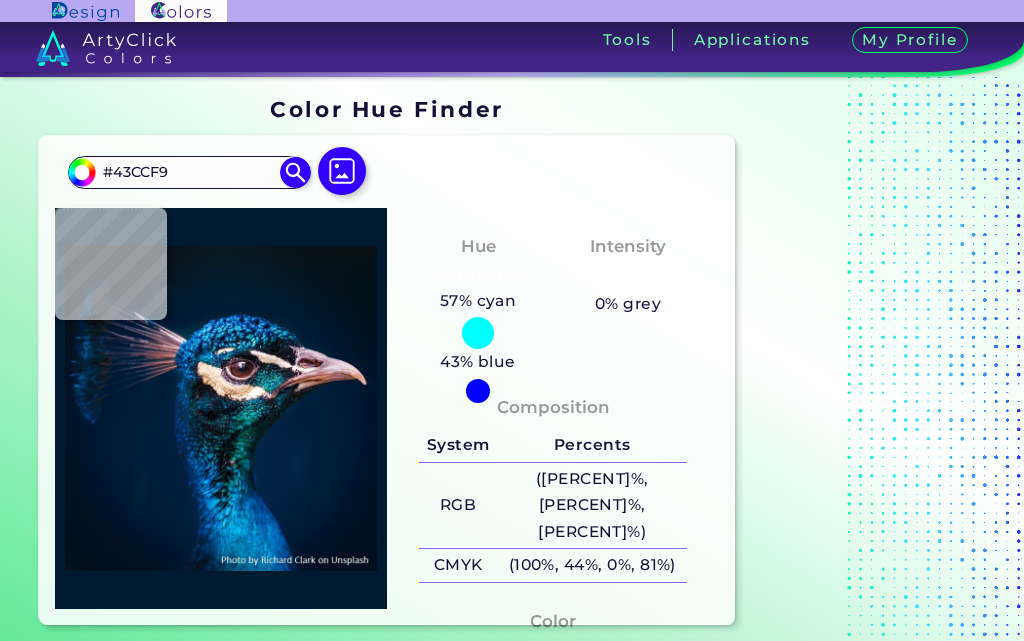 type on "#2e8bce" 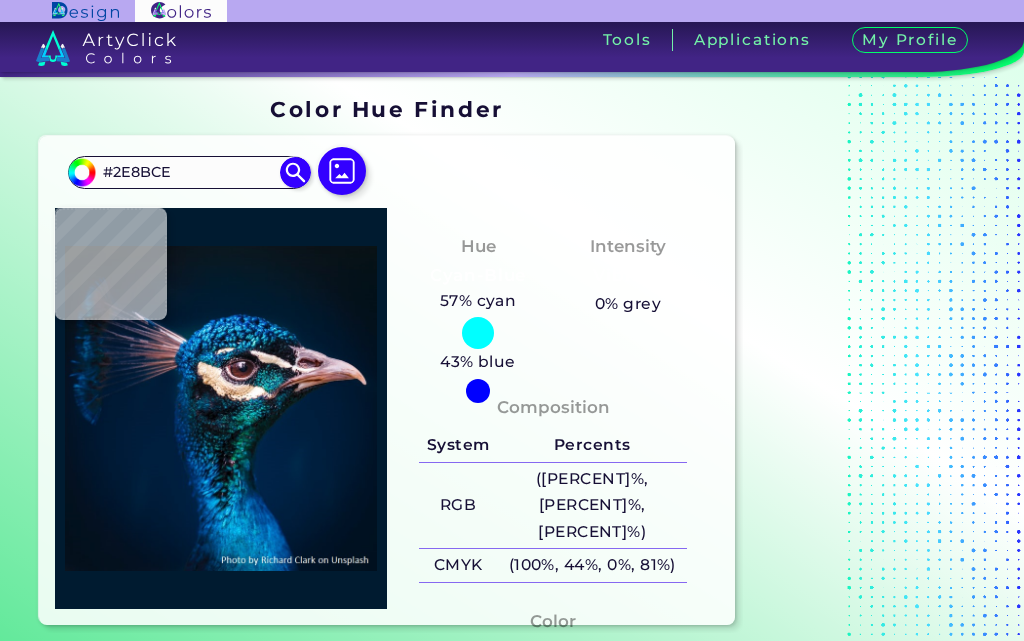 type on "#003372" 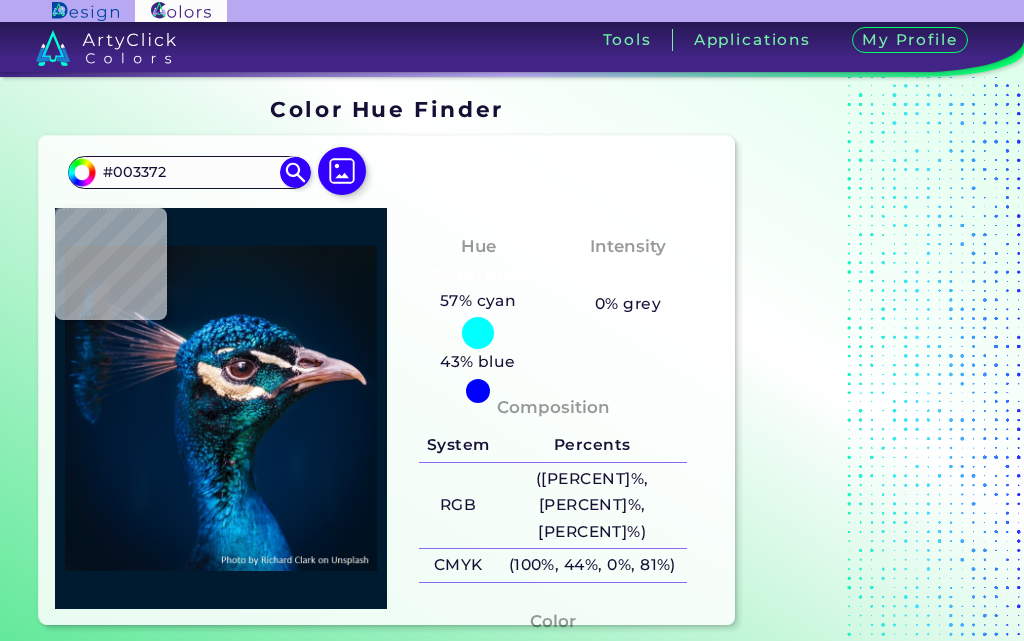 type on "#004072" 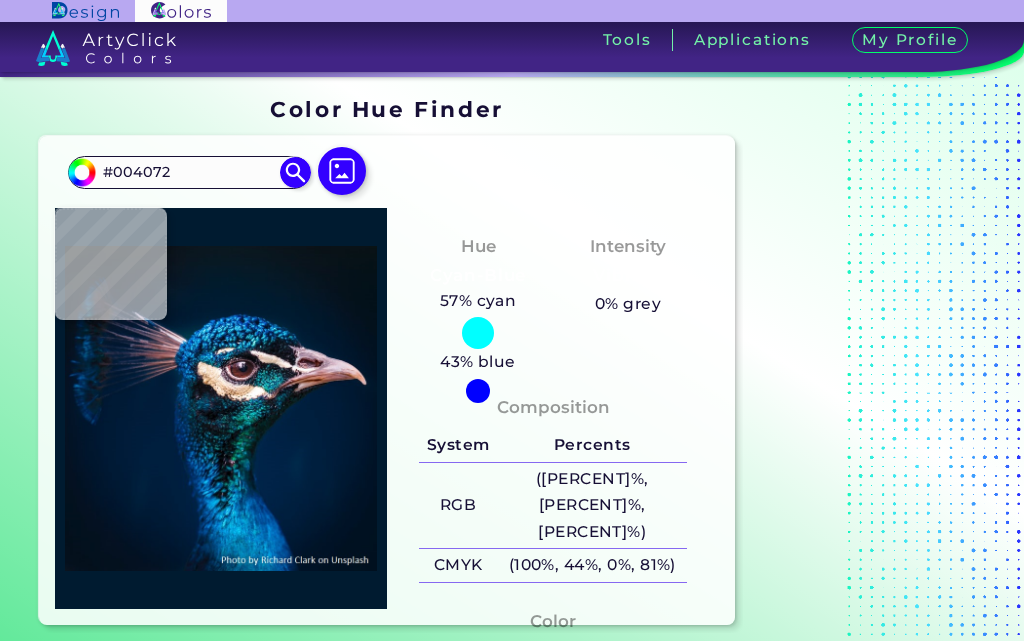 type on "#002d6e" 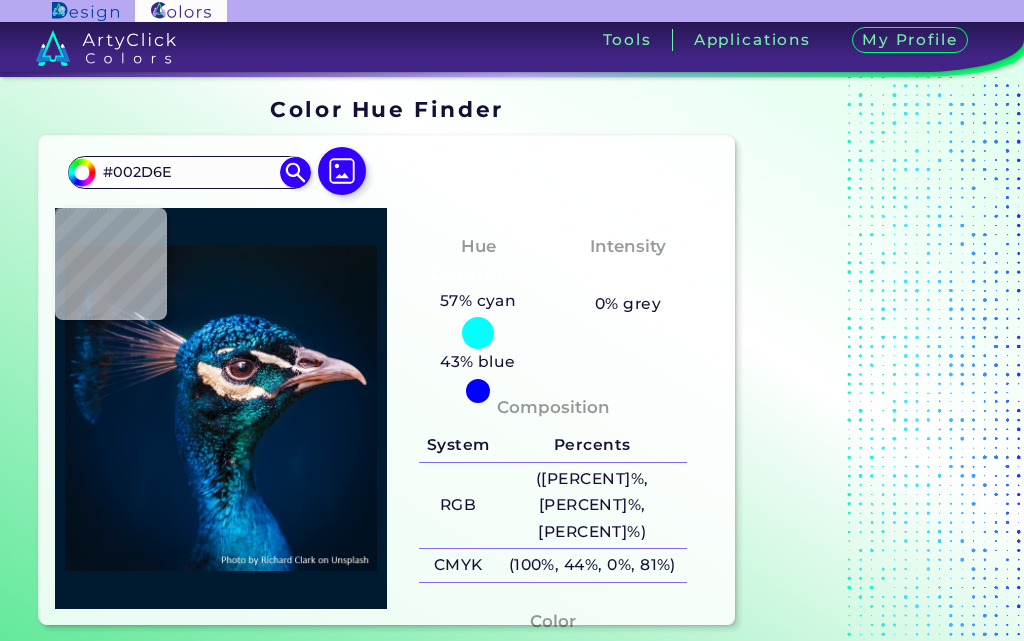 type on "#0368af" 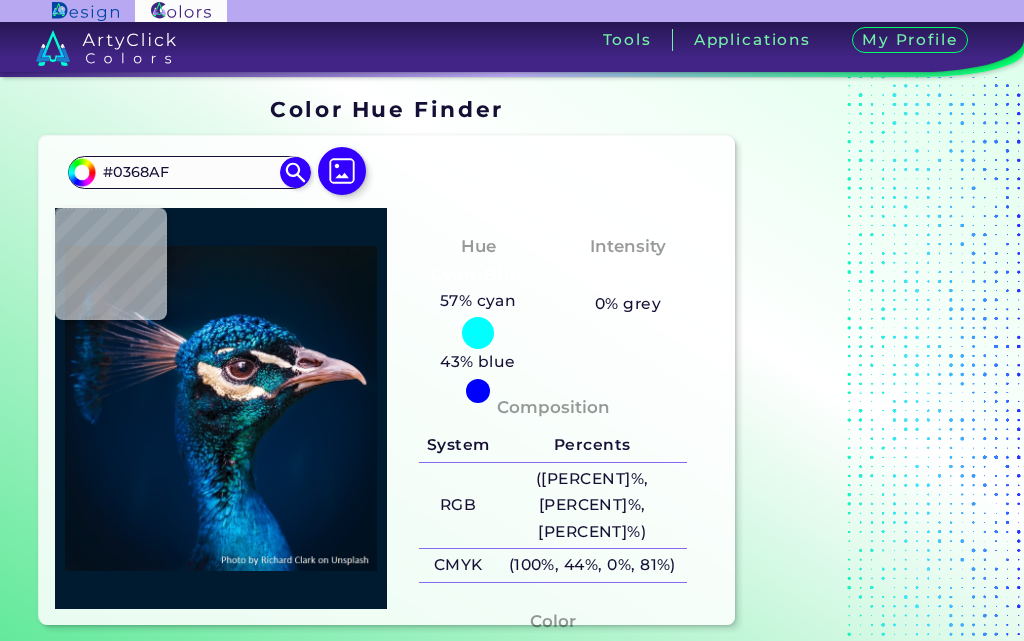 type on "#002757" 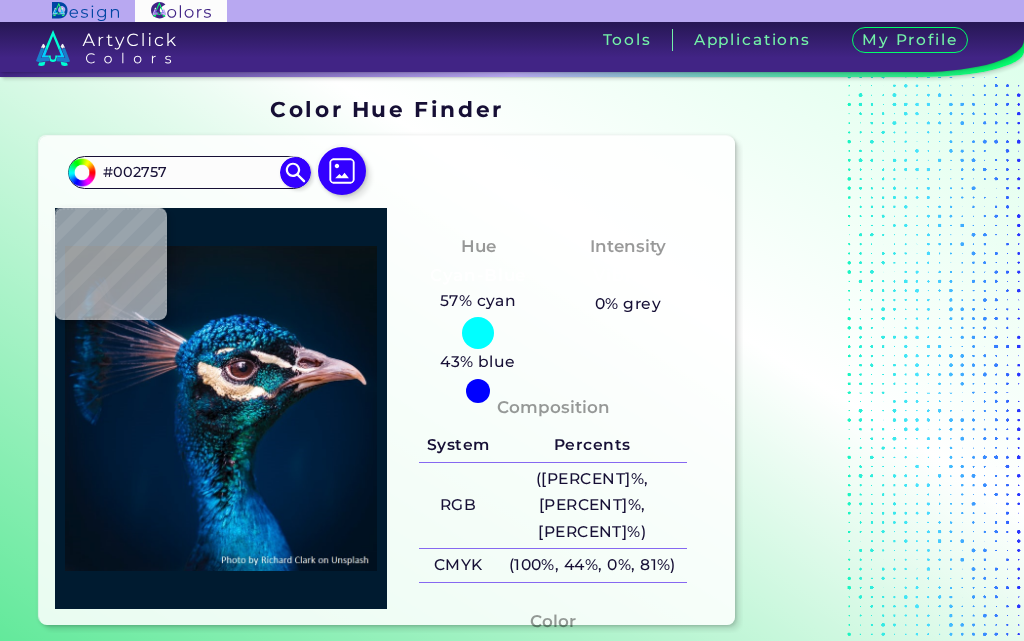 type on "#f2dac2" 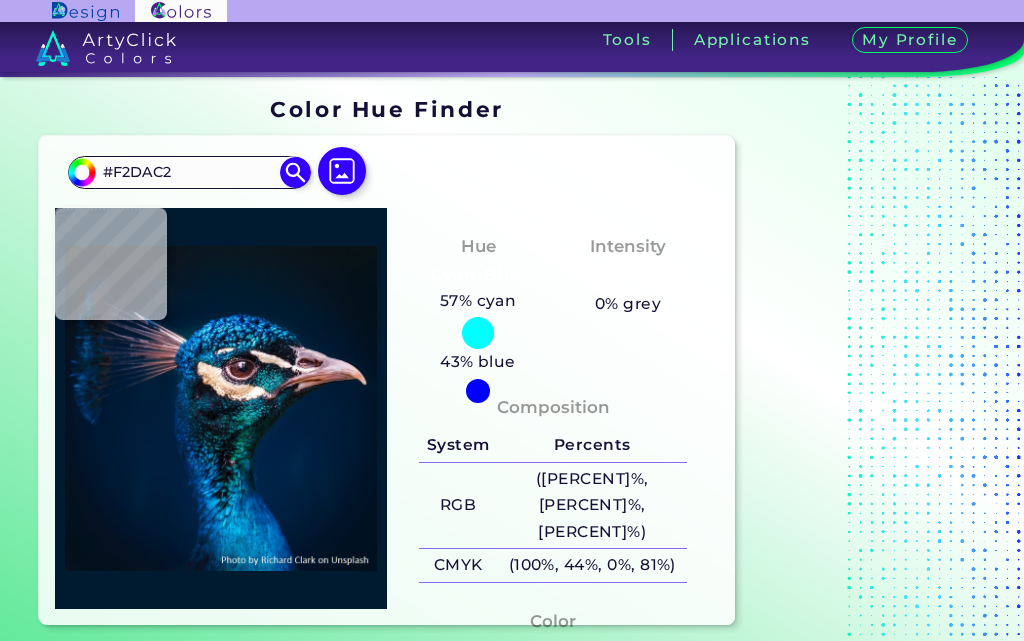 type on "#f9e3d5" 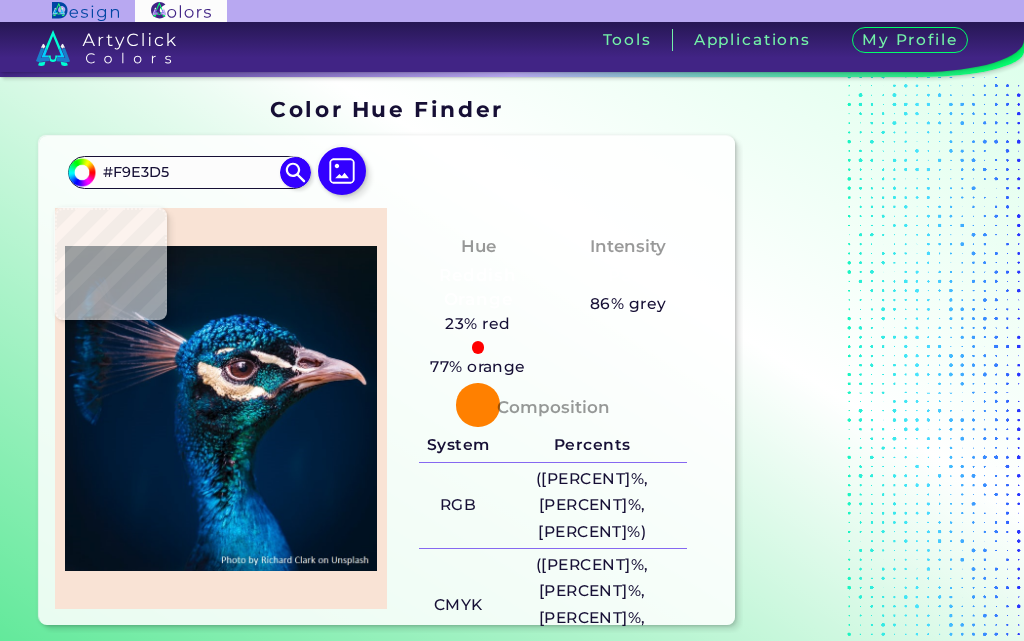 type on "#ddbfa7" 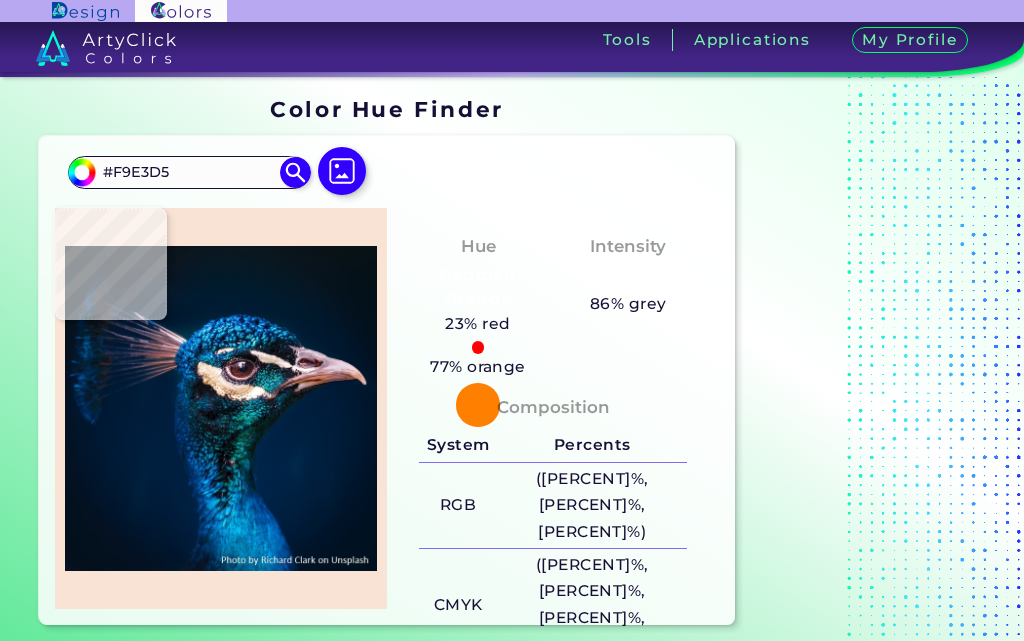 type on "#DDBFA7" 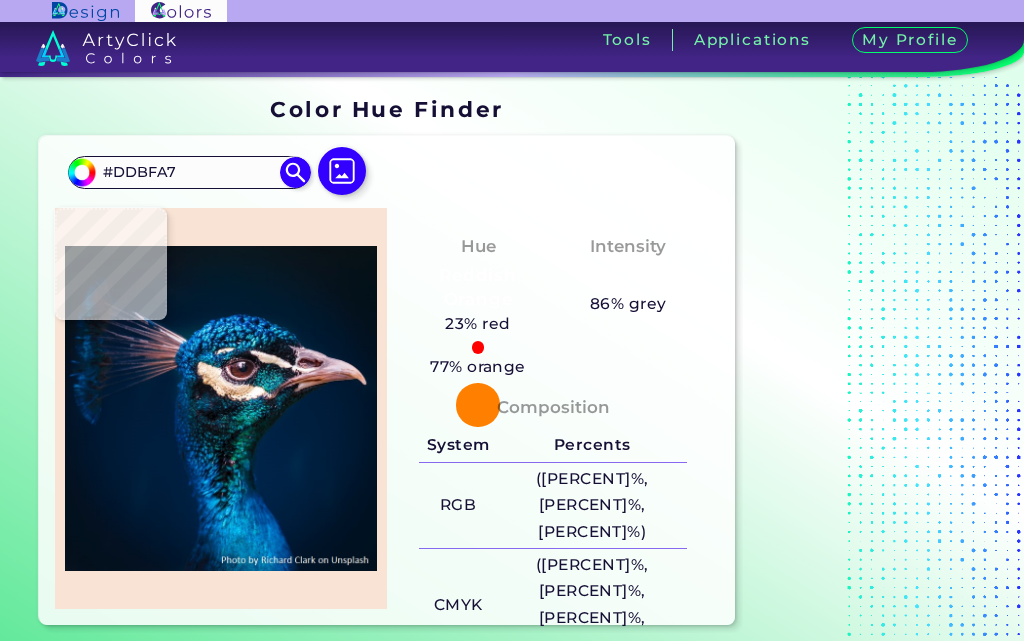 type on "#f4ccaa" 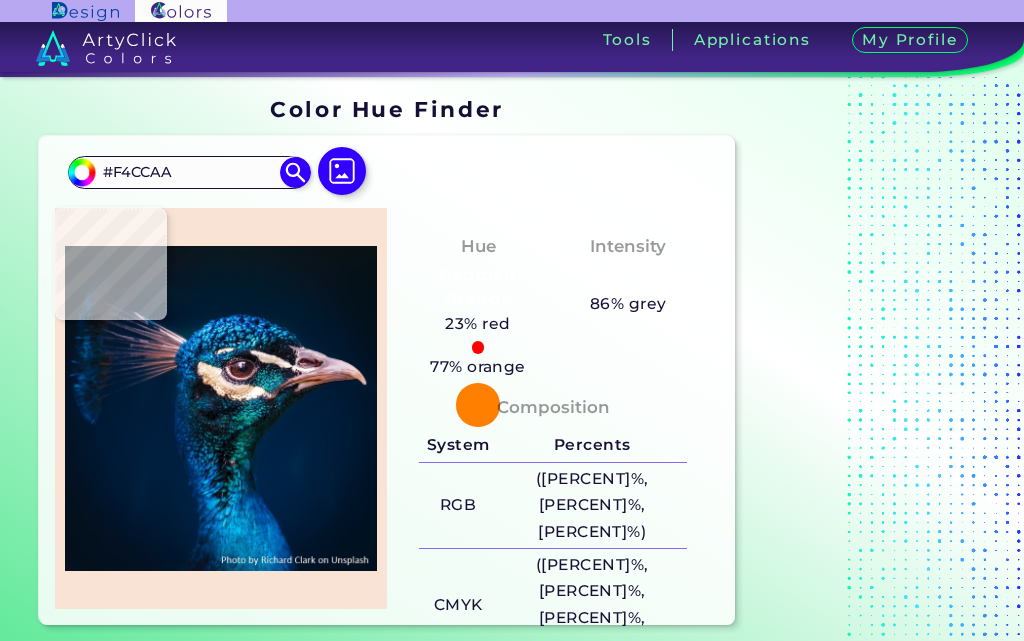 type on "#dcb18c" 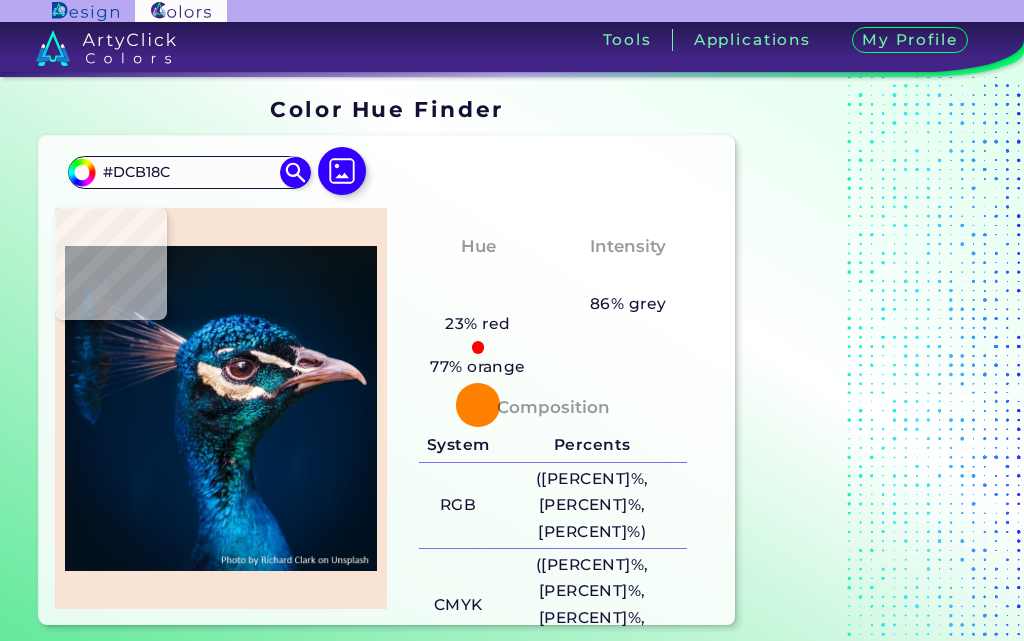 type on "#f7ecda" 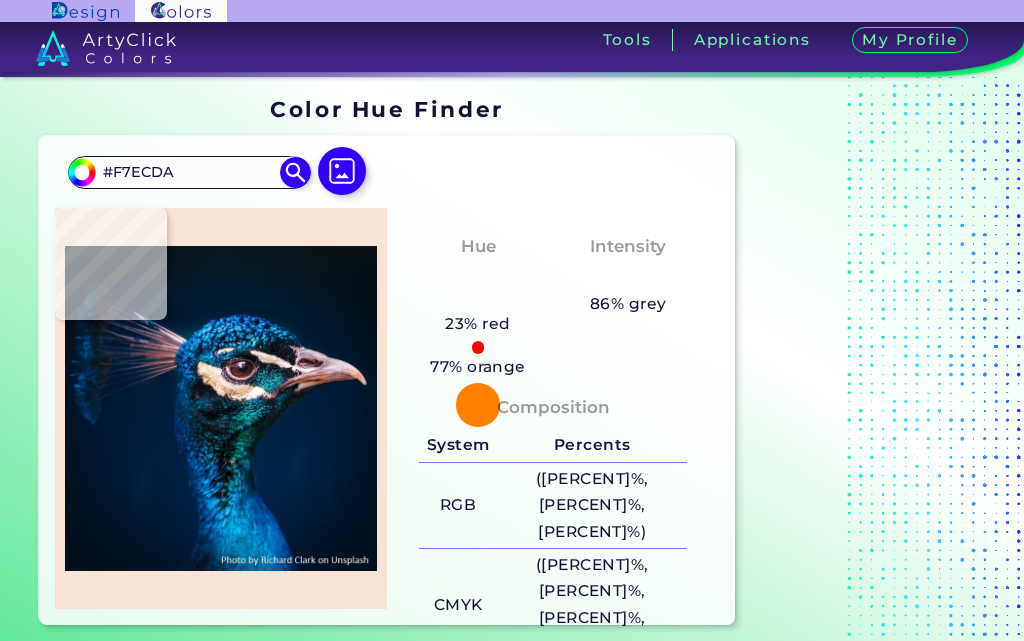 type on "#2b2528" 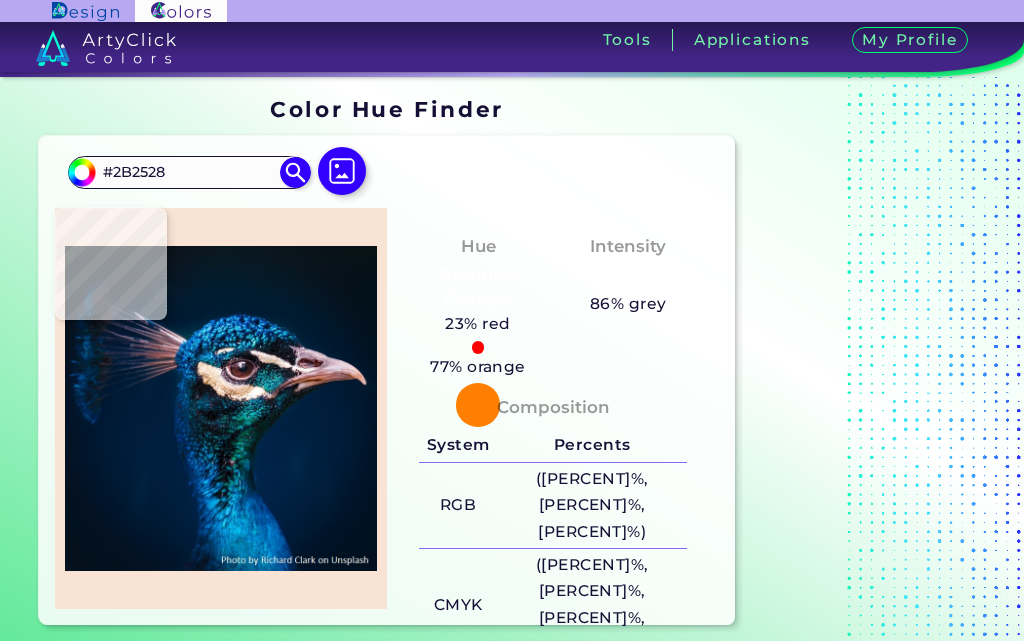 type on "#363b48" 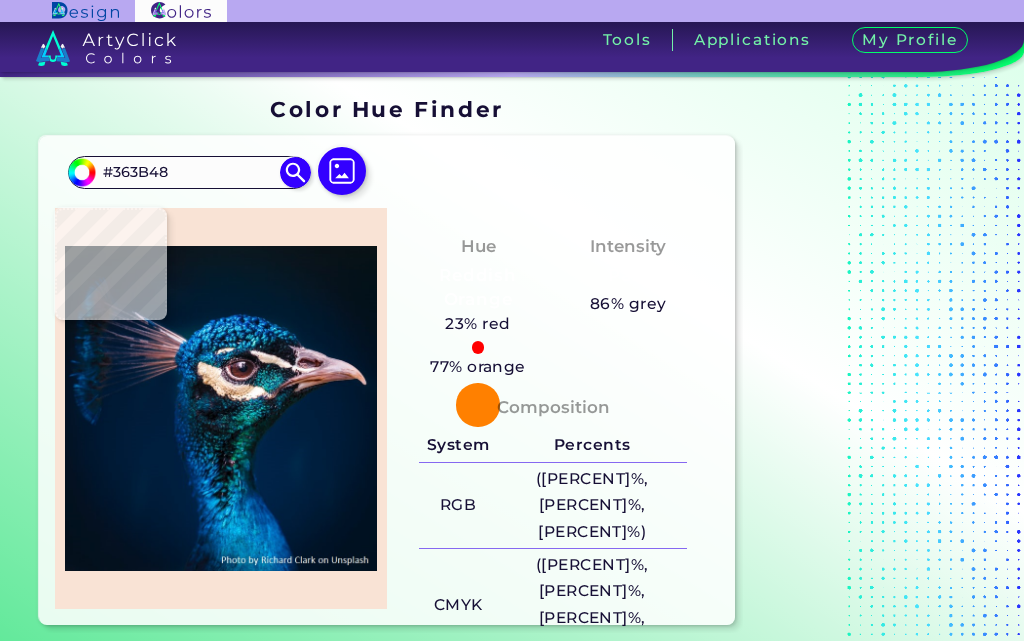 type on "#154f58" 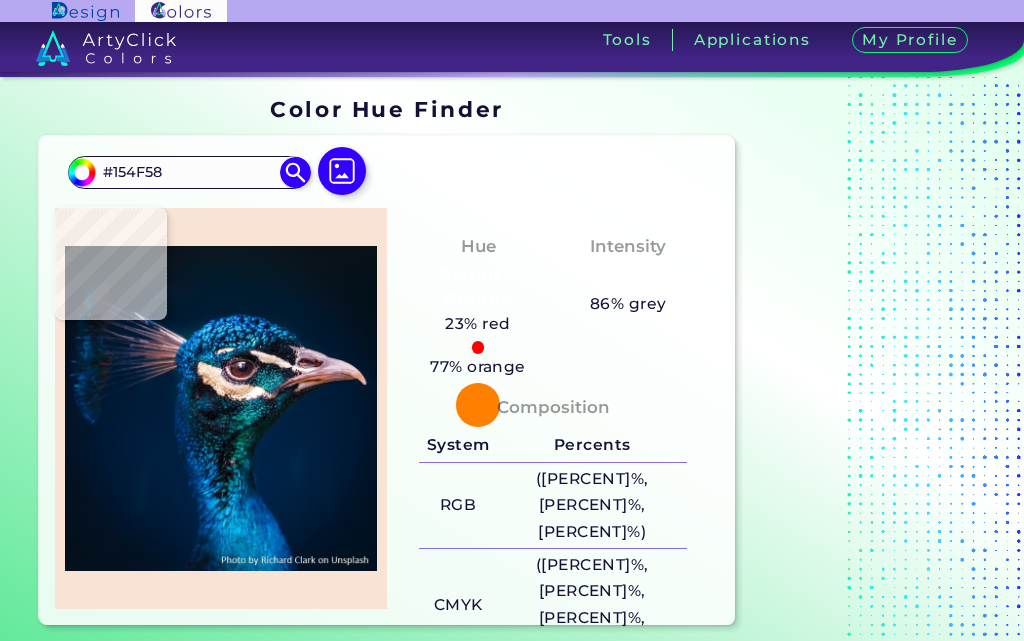 type on "#002d35" 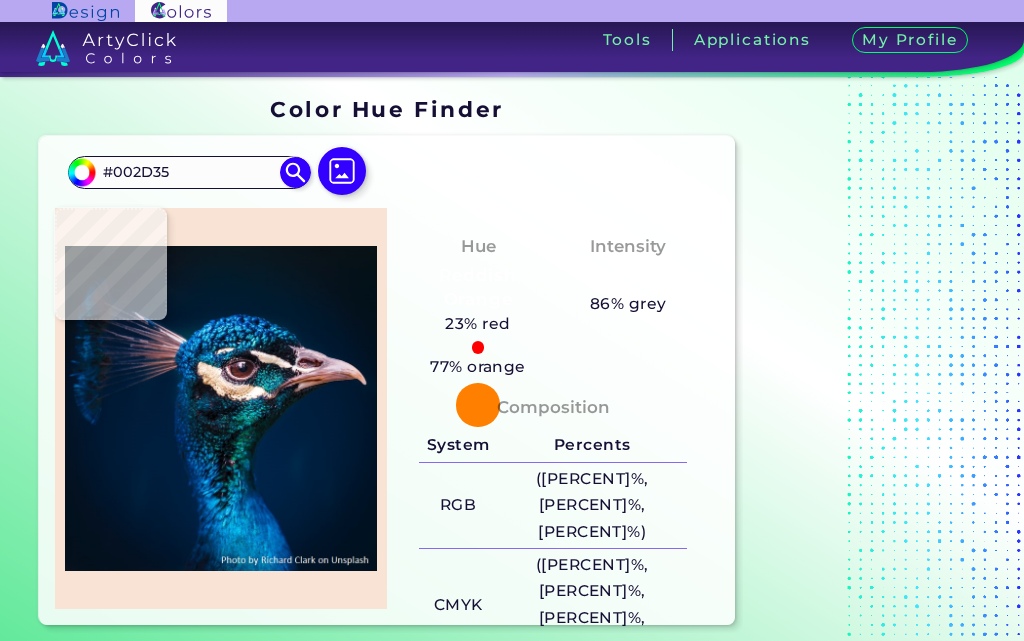 type on "#023f57" 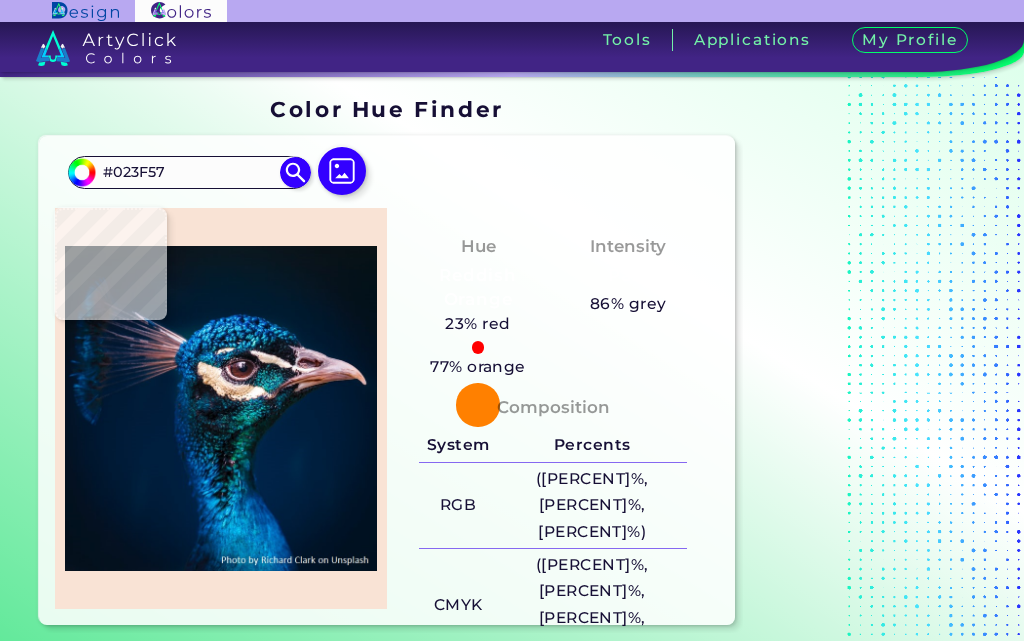 type on "#049ca4" 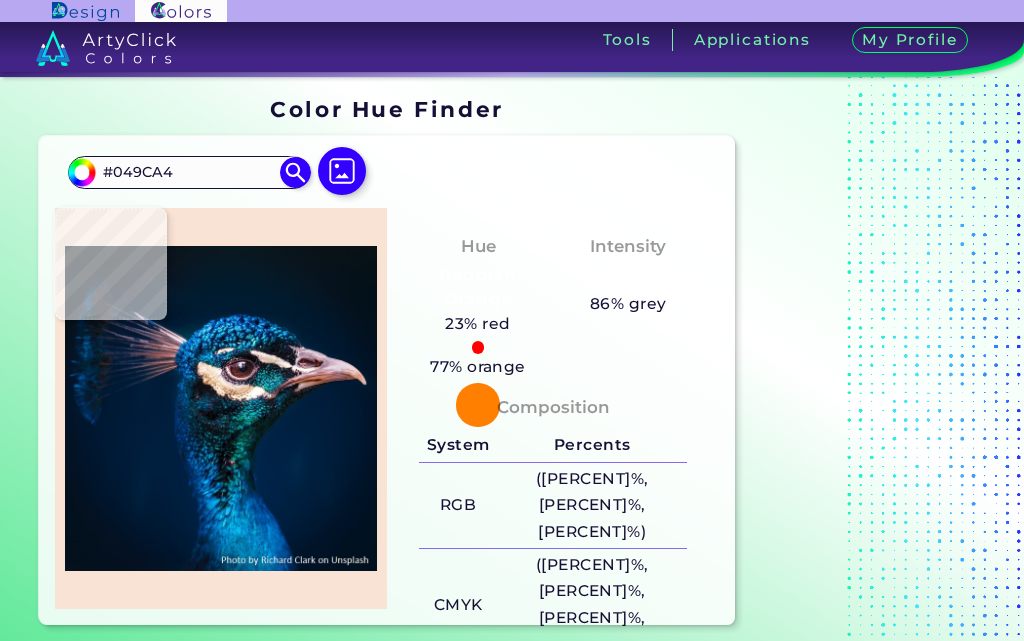 type on "#018478" 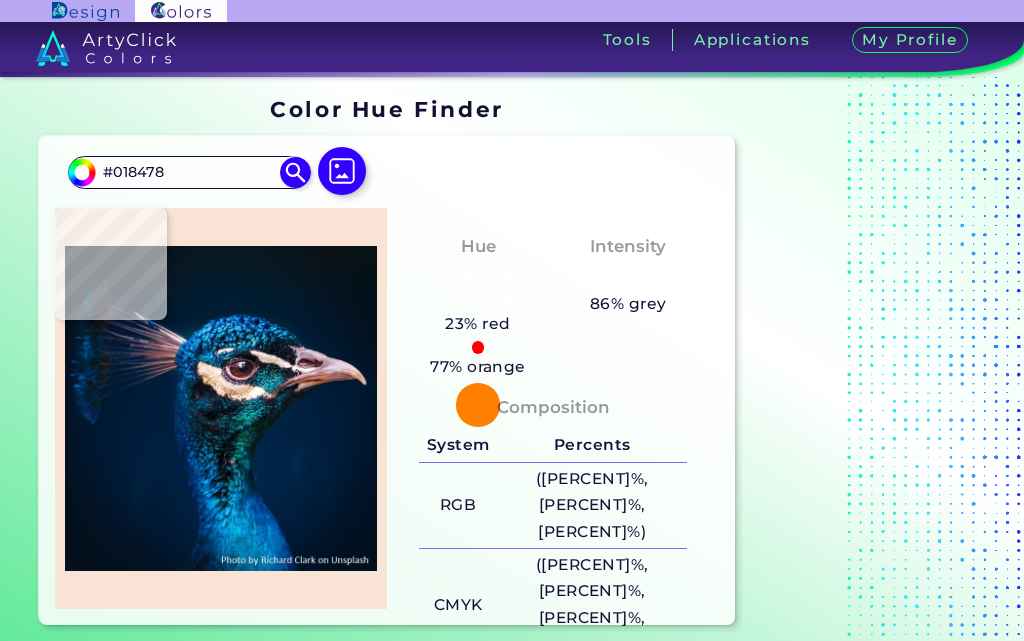 type on "#18ad9f" 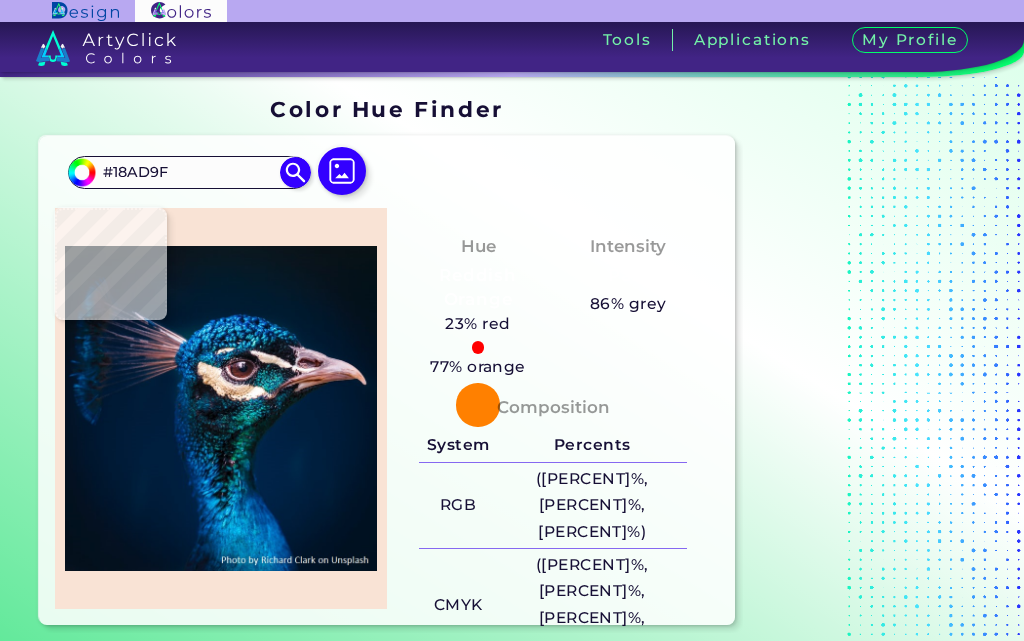 type on "#0c9488" 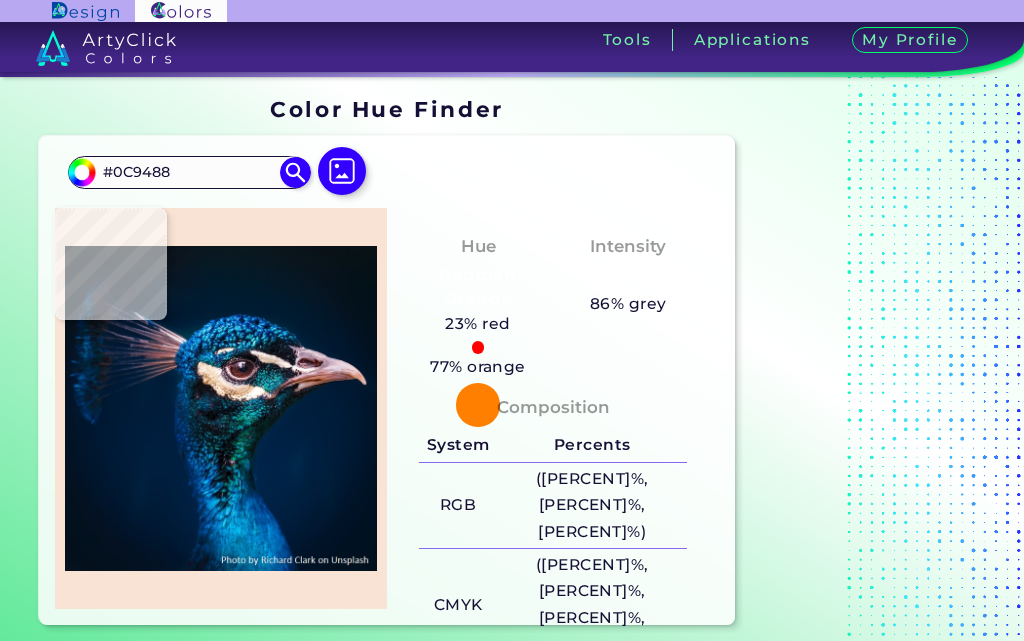 type on "#05757a" 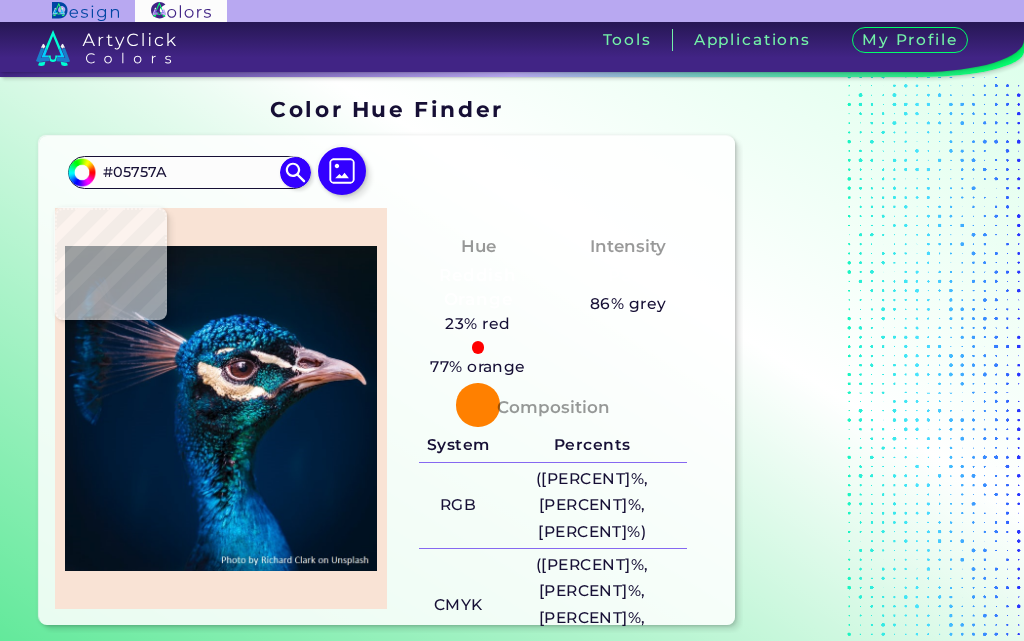 type on "#05878a" 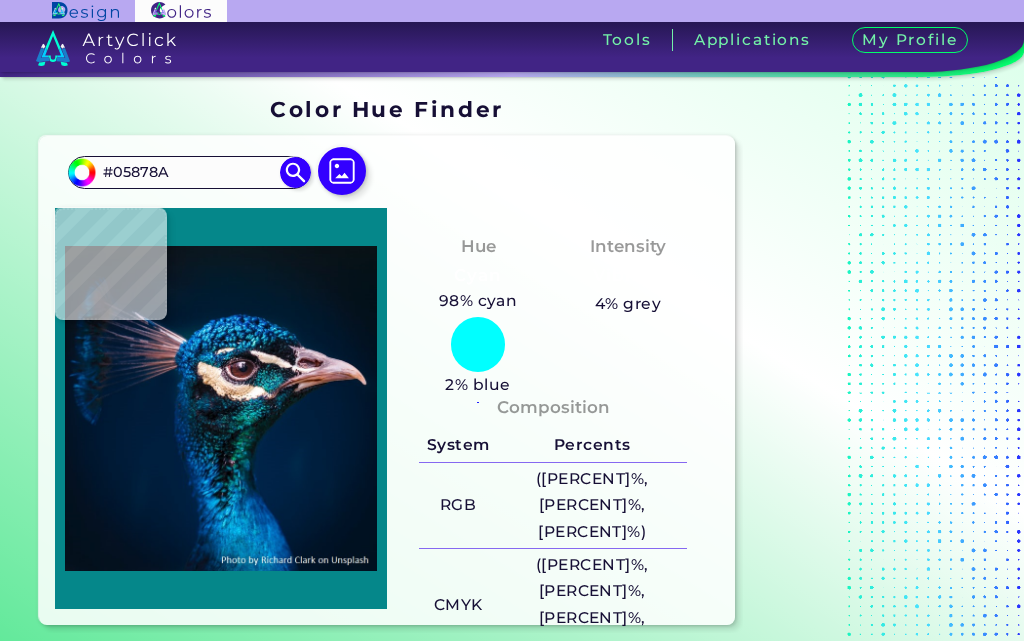 type on "#002d39" 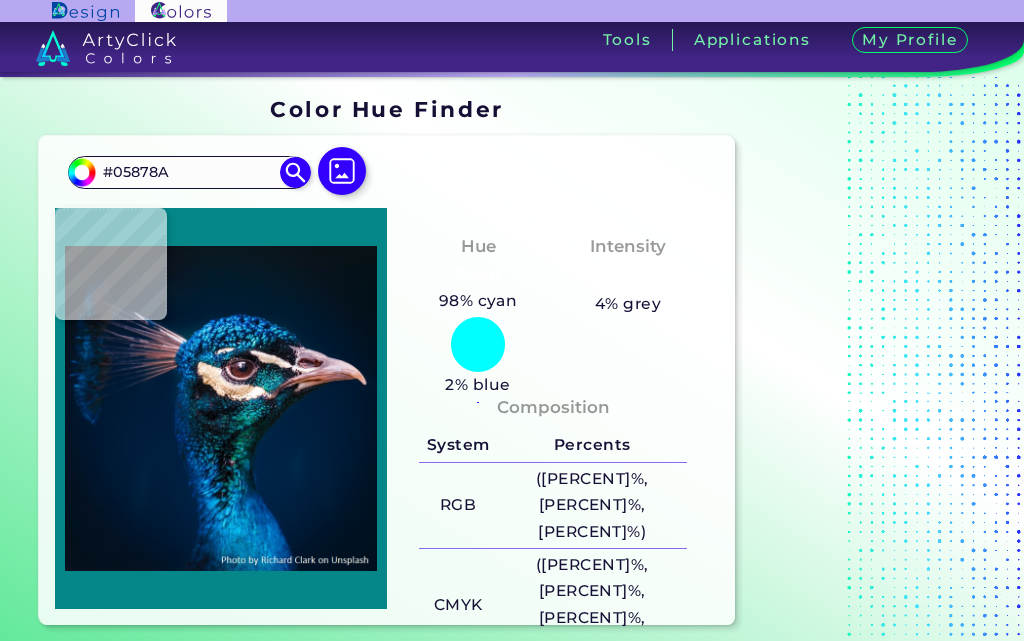 type on "#002D39" 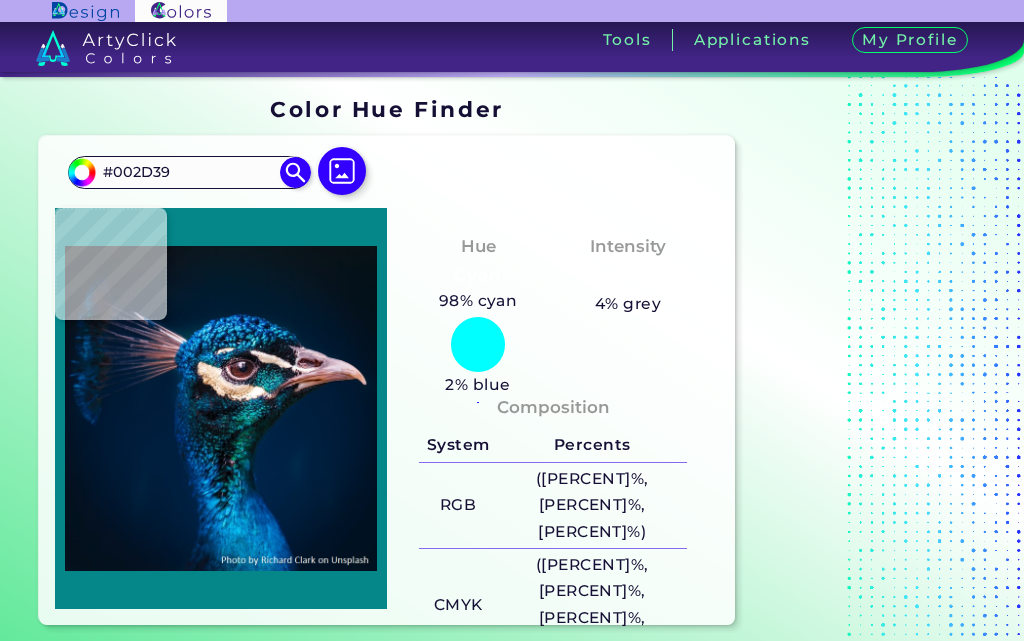 type on "#064141" 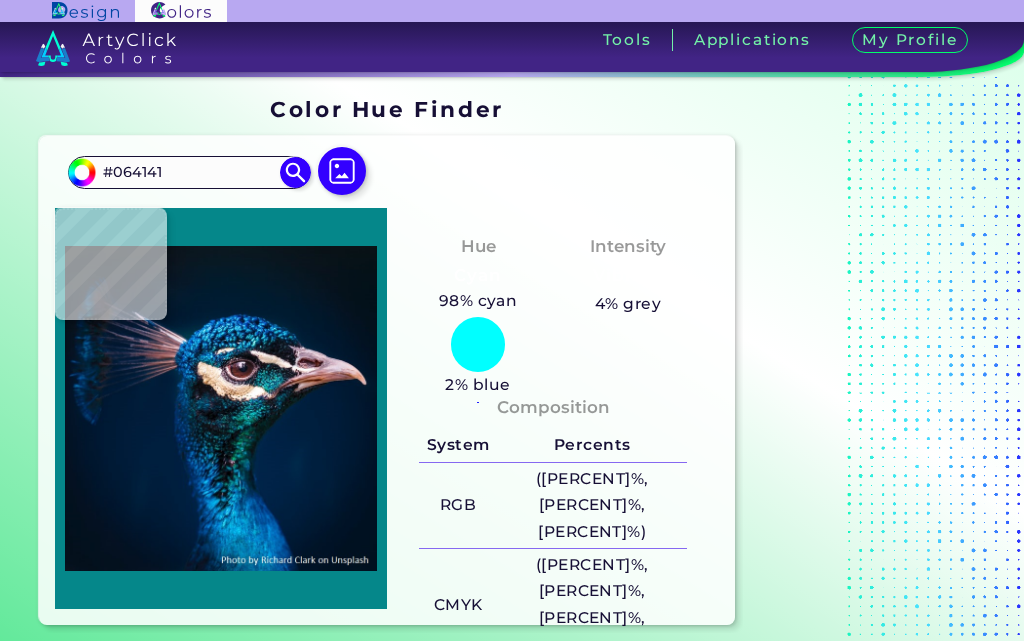 type on "#043530" 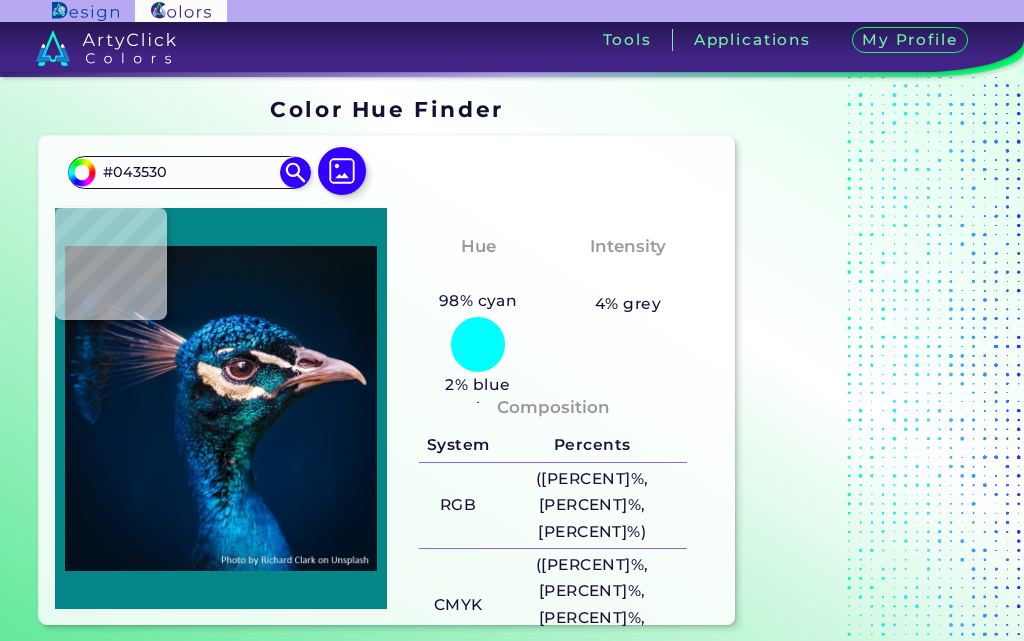 type on "#022729" 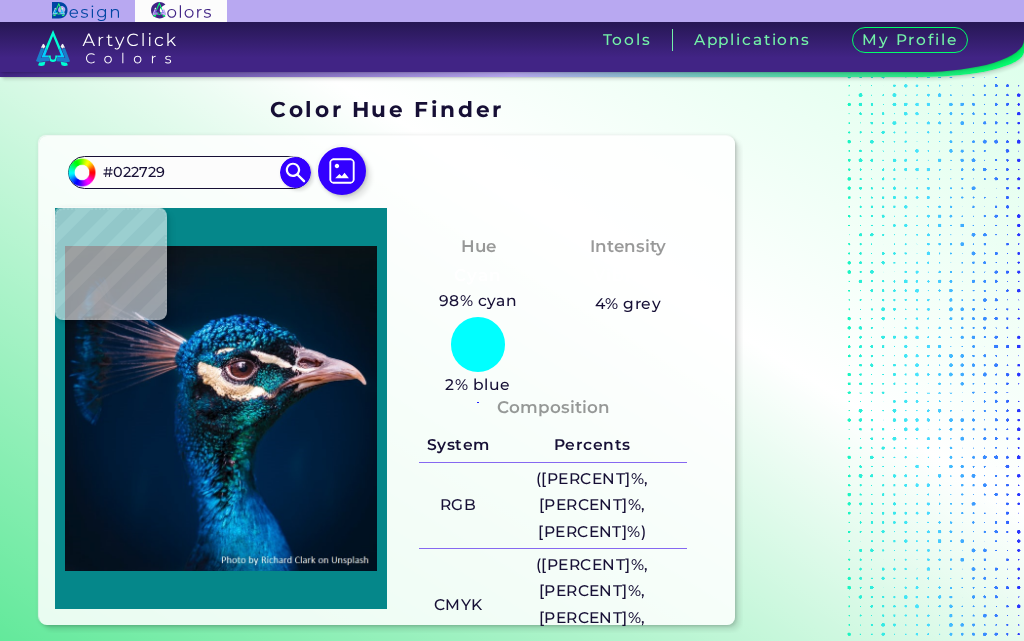 type on "#012d2b" 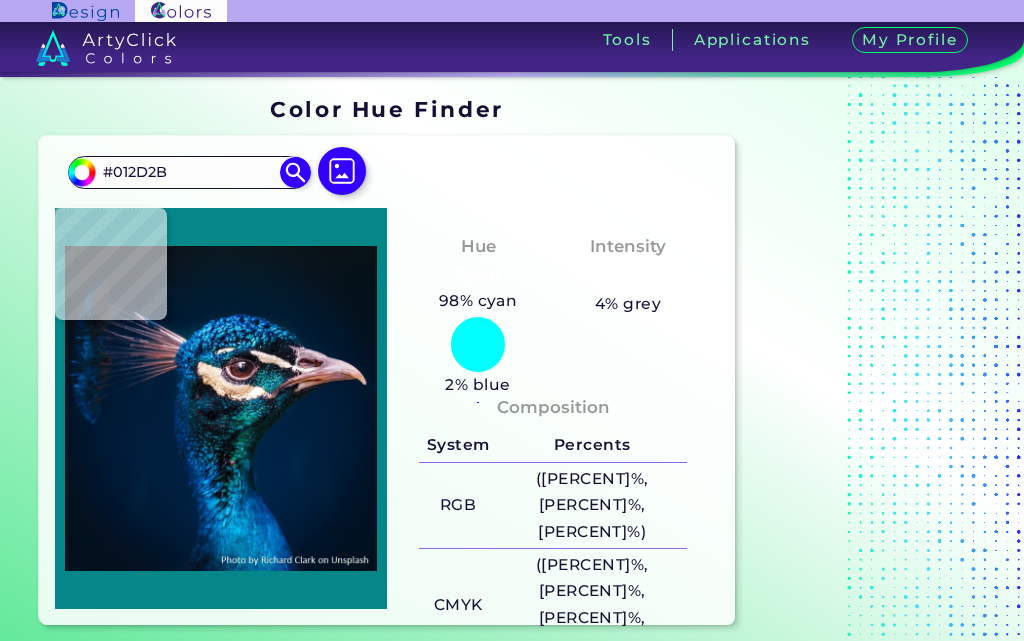 type on "#01243c" 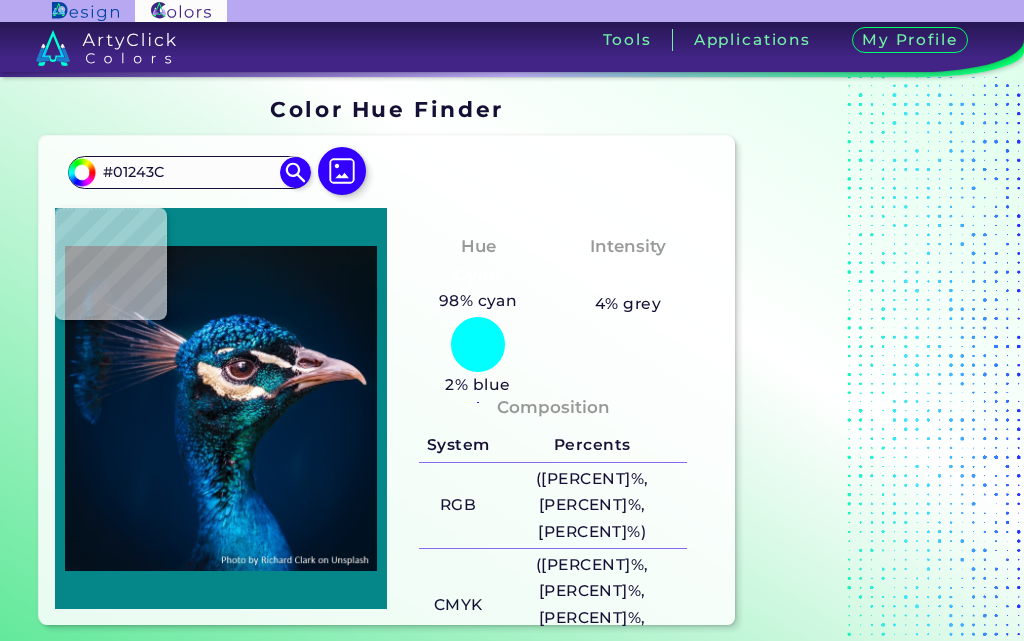 type on "#002447" 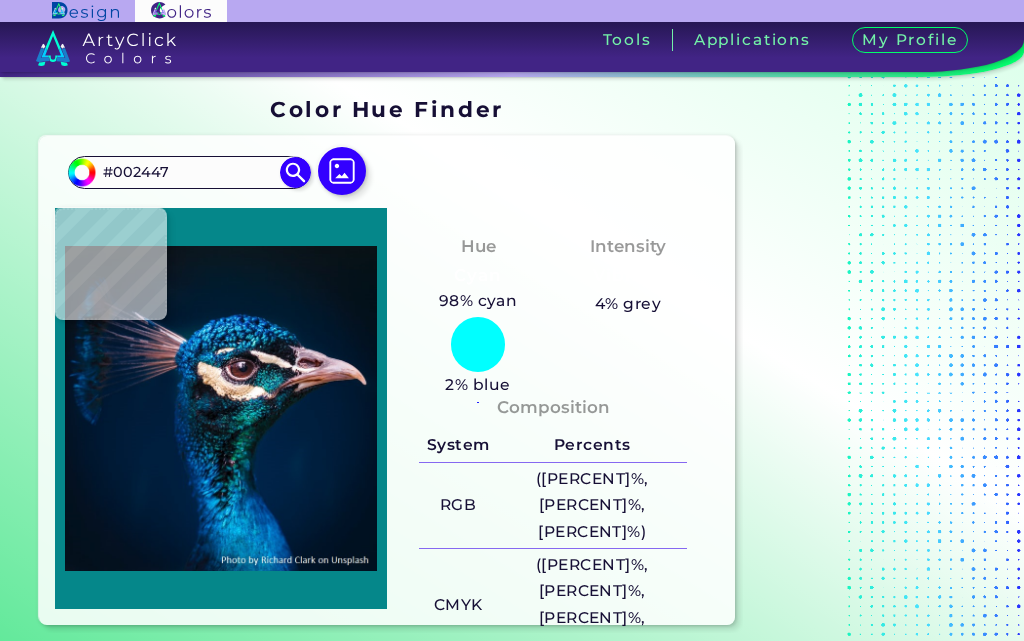 type on "#002448" 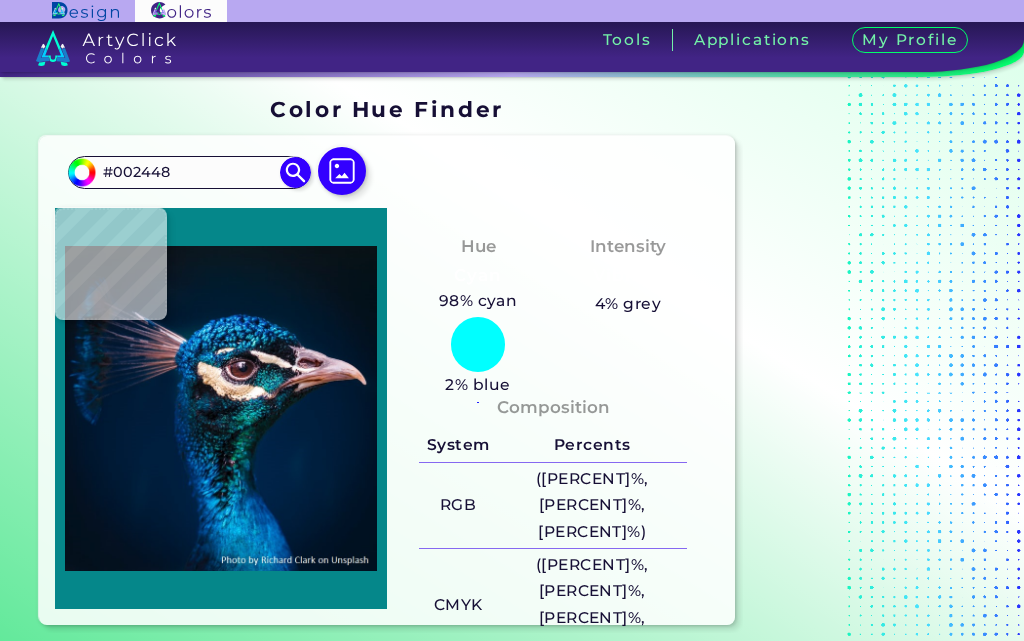 type on "#012348" 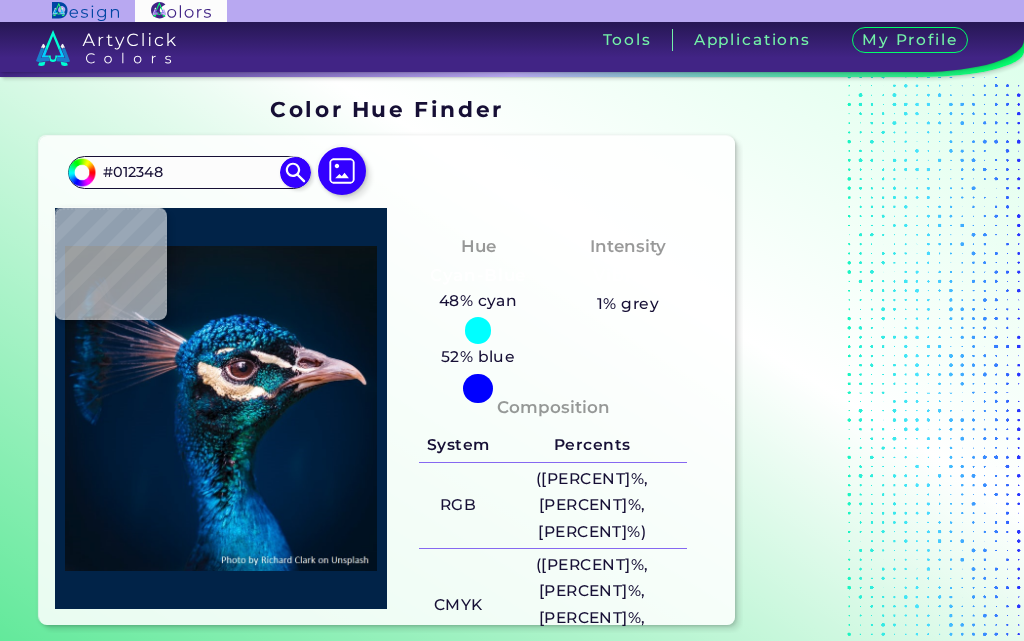 type on "#012346" 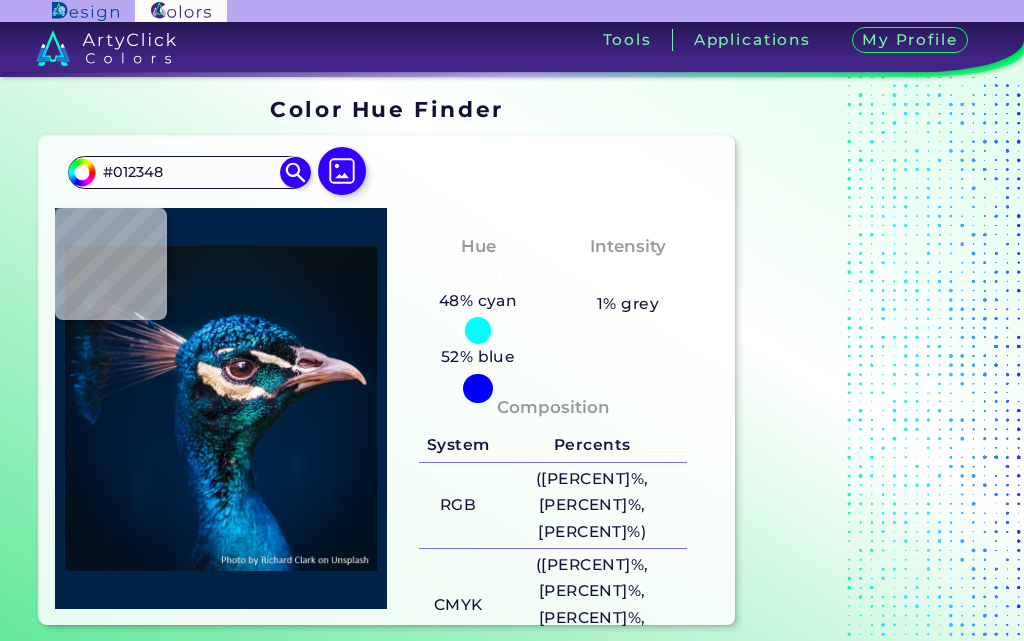type on "#012346" 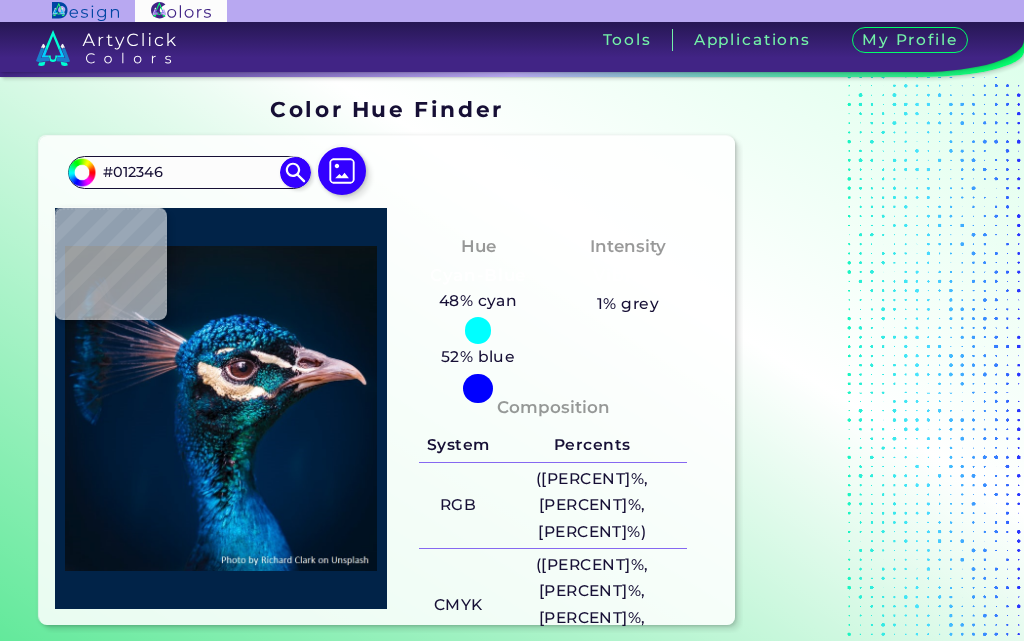 type on "#012348" 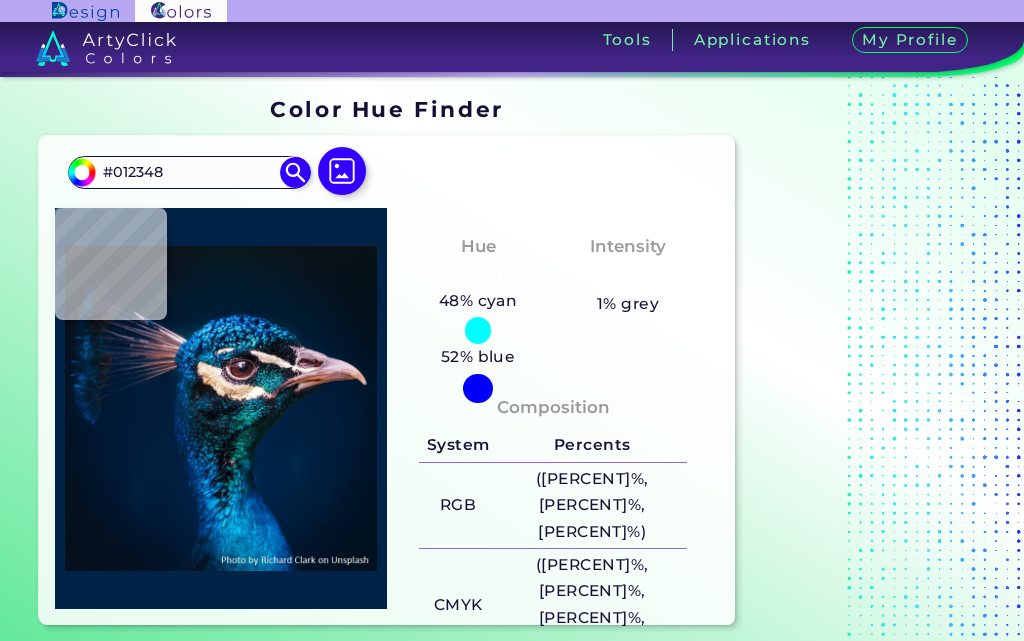 type on "#002748" 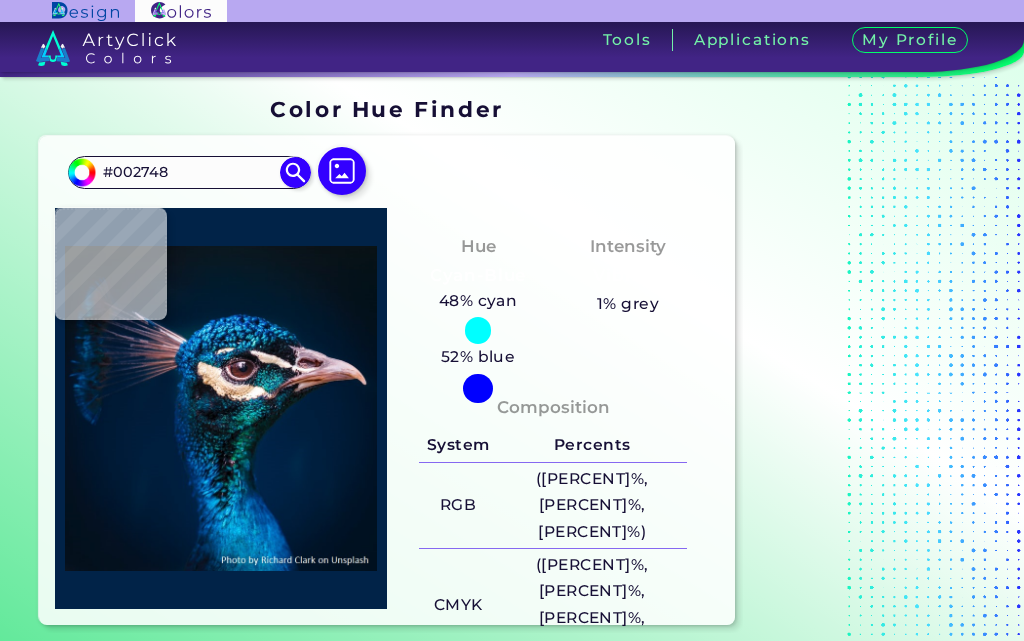 type on "#002647" 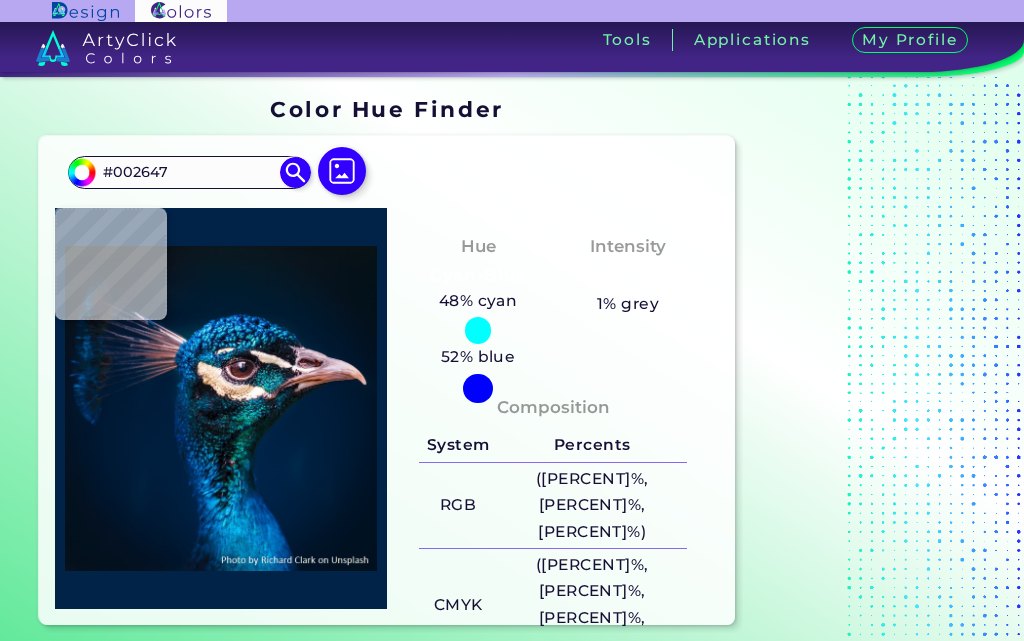 type on "#002343" 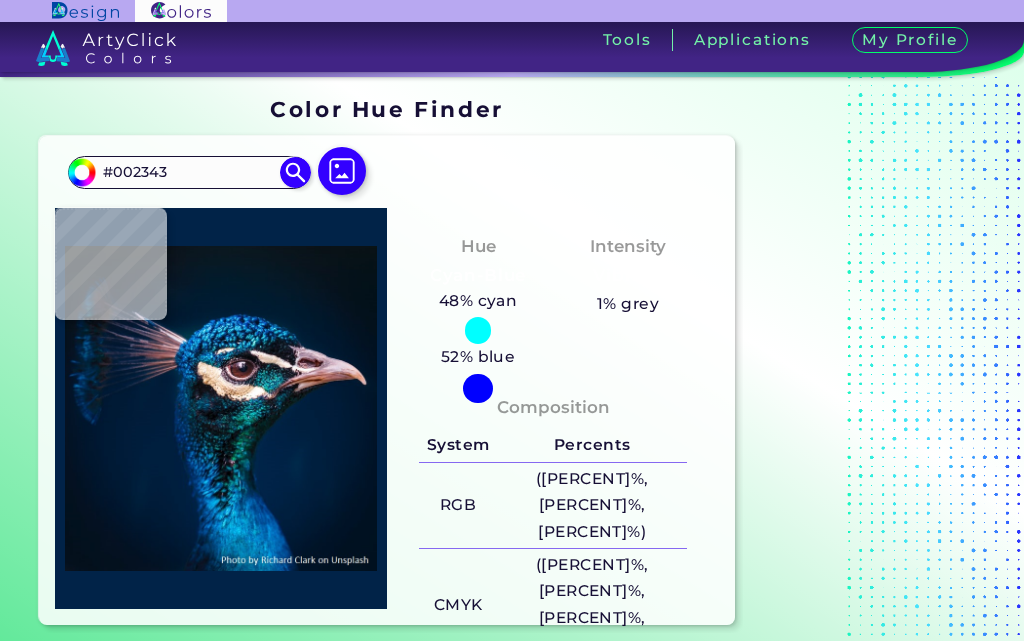 type on "#002041" 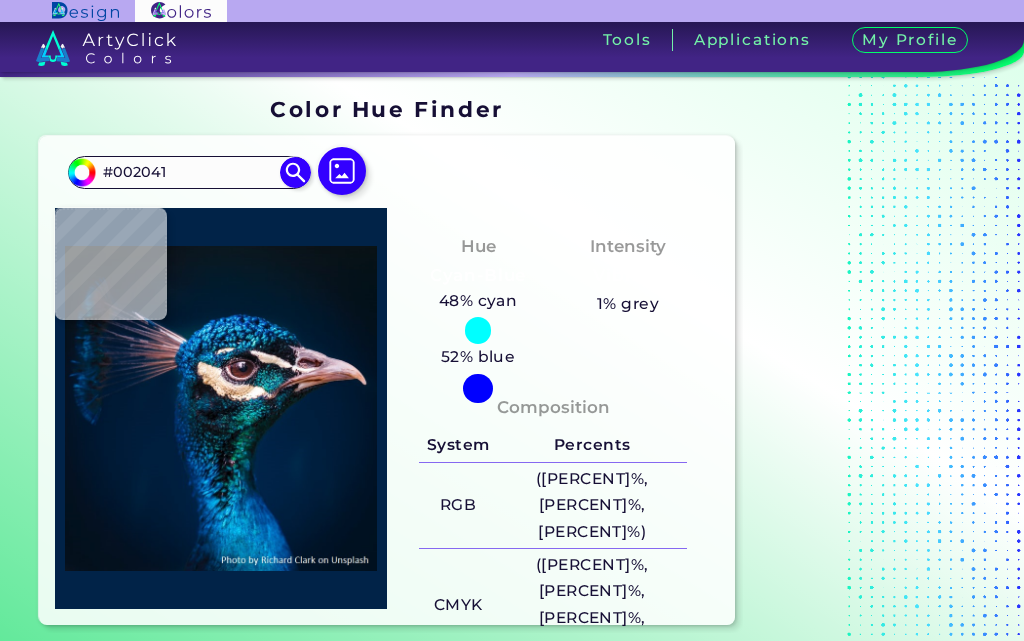 type on "#001f3e" 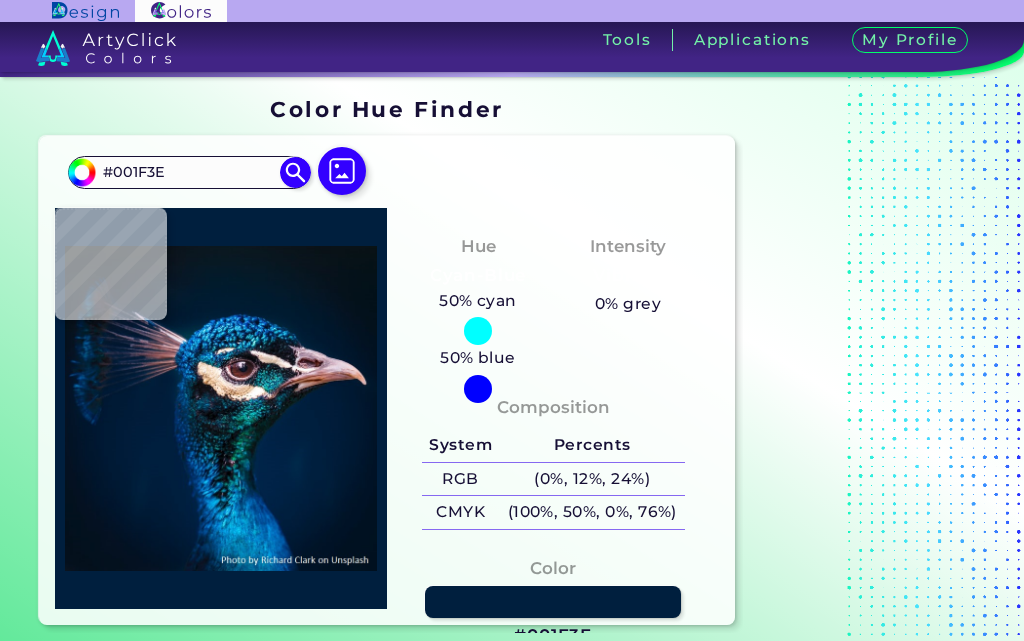 type on "#001c3a" 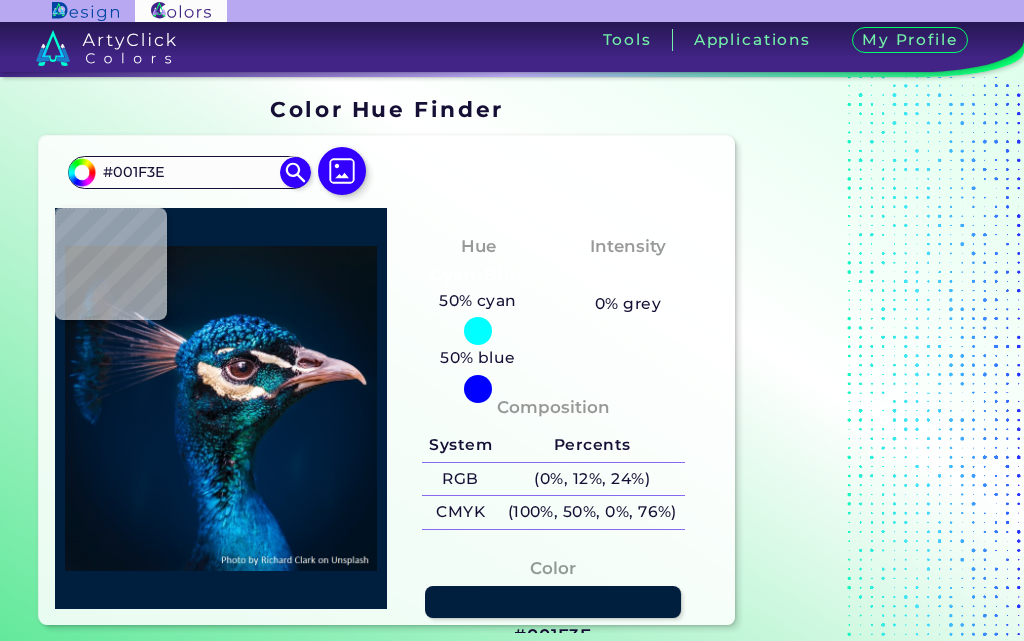 type on "#001C3A" 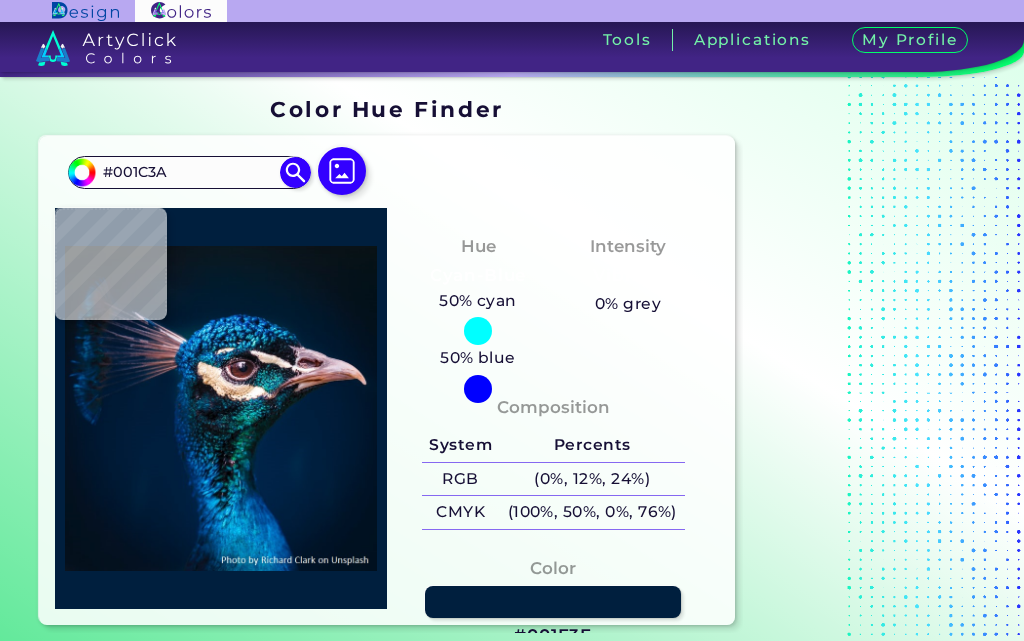 type on "#011c3a" 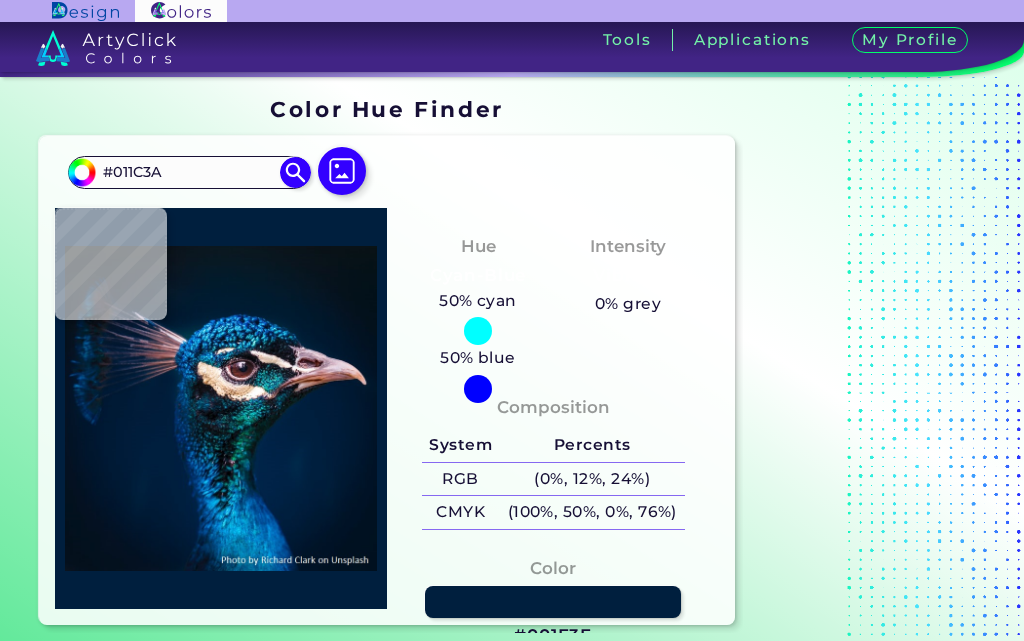 type on "#001b38" 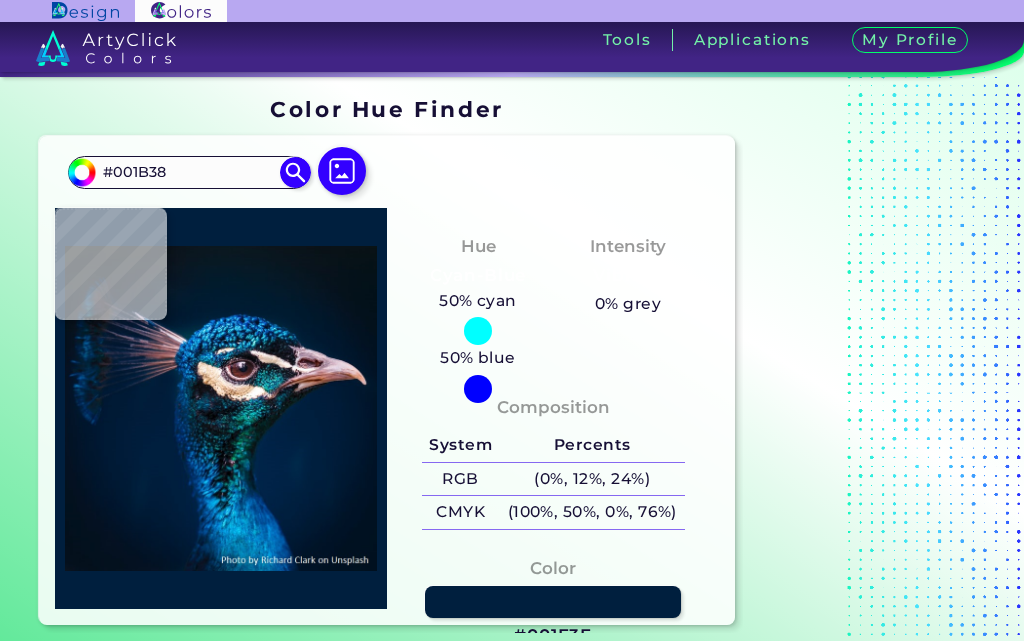 type on "#001a35" 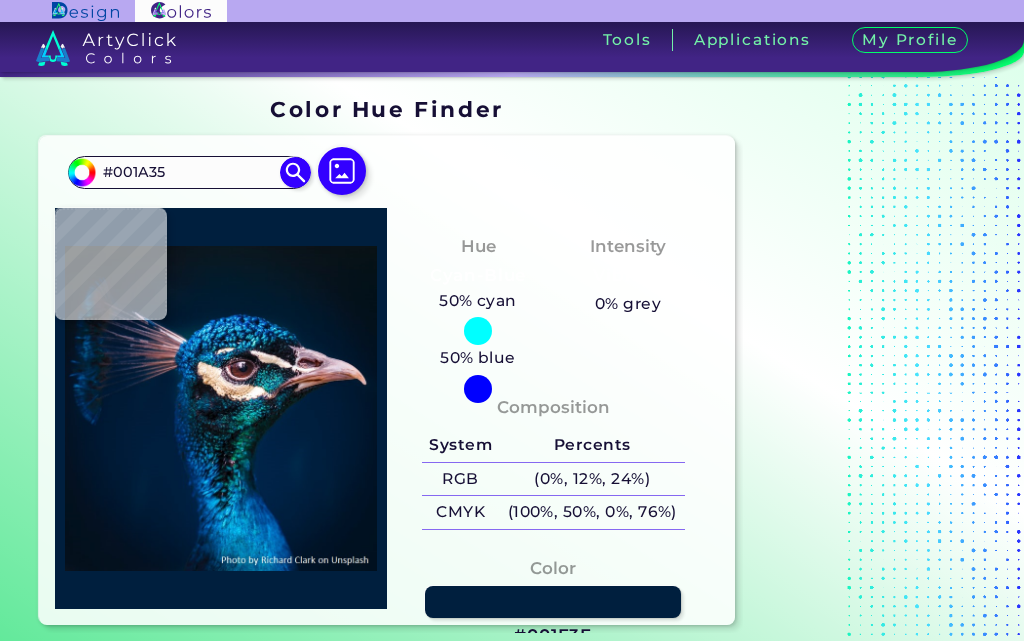 type on "#945754" 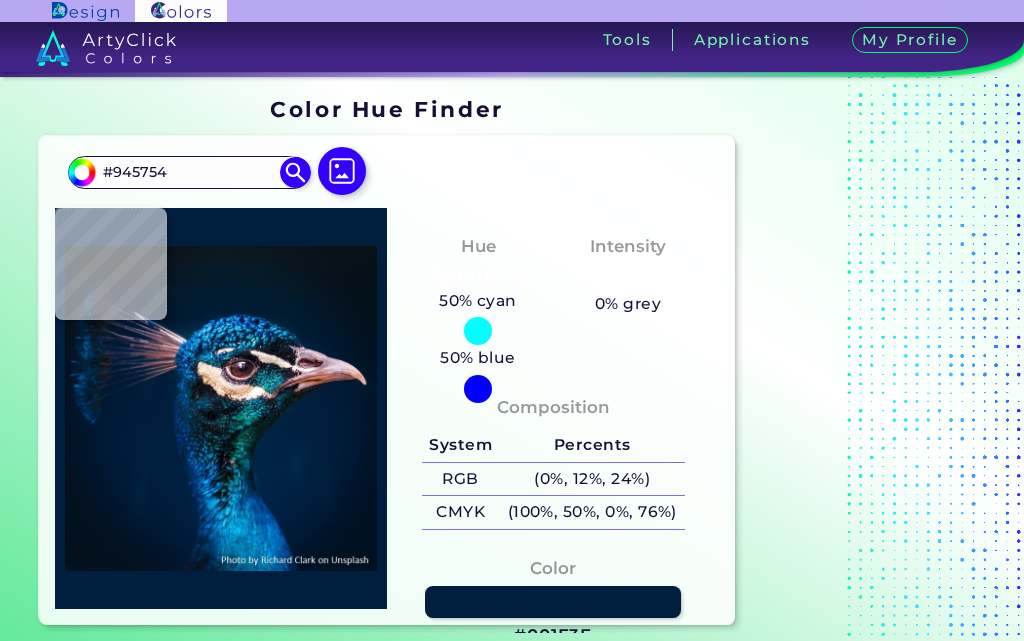 type on "#bda2b6" 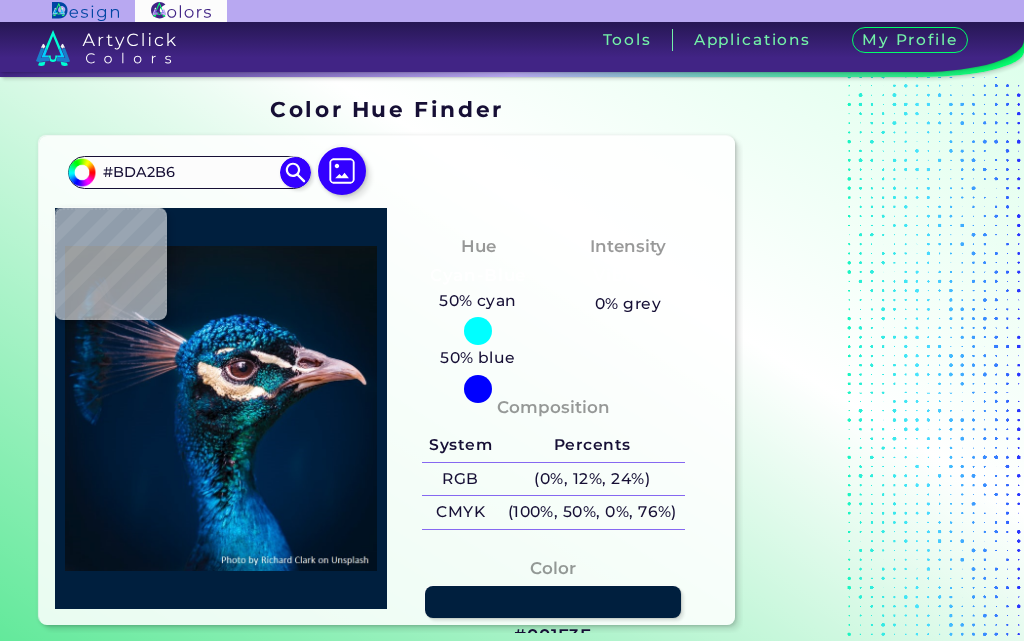 type on "#001d32" 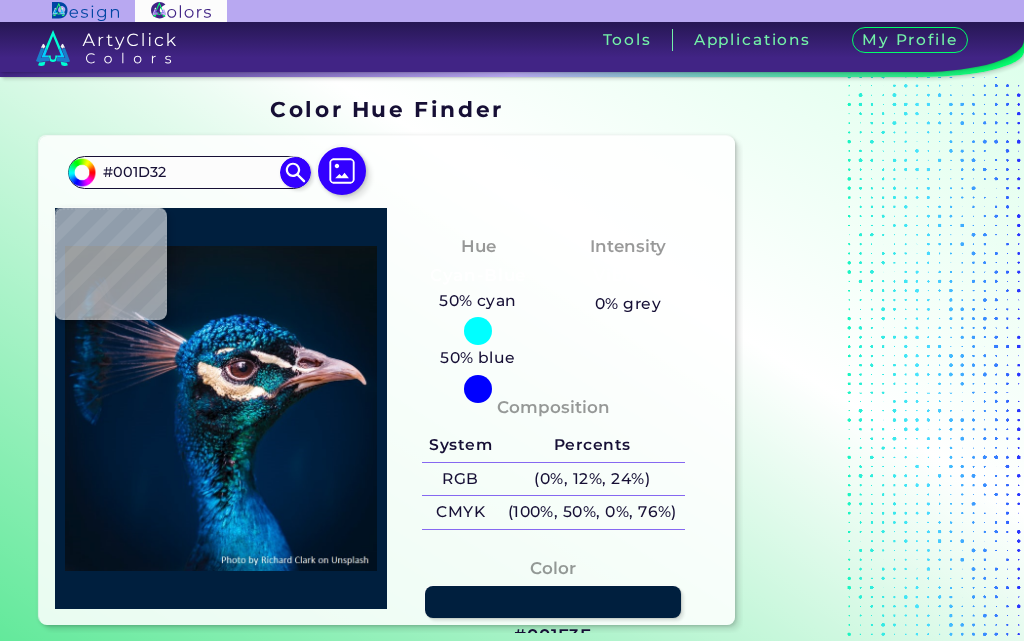 type on "#001a31" 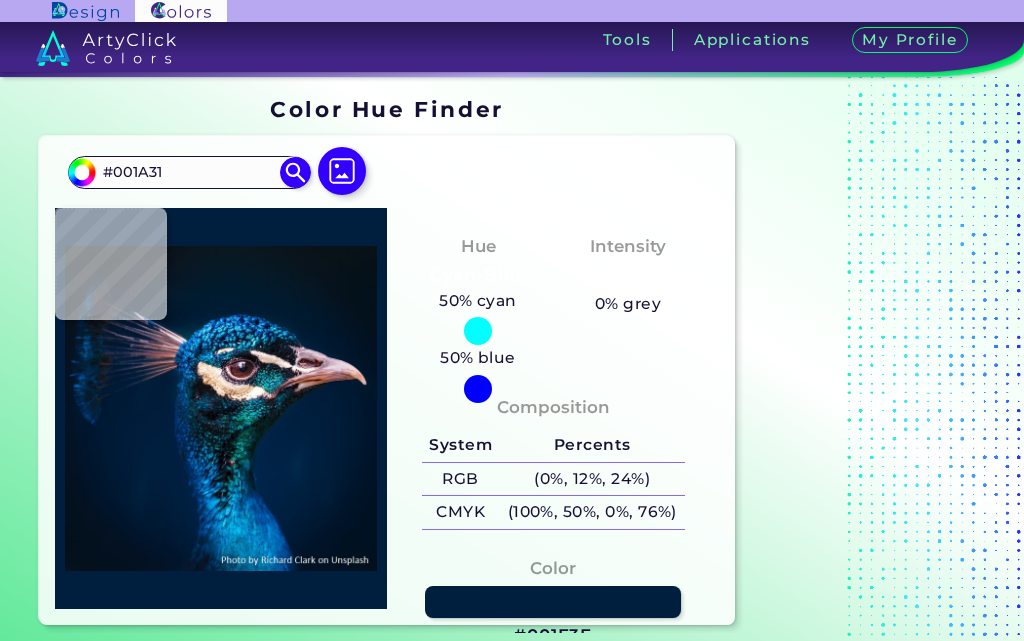 type on "#001830" 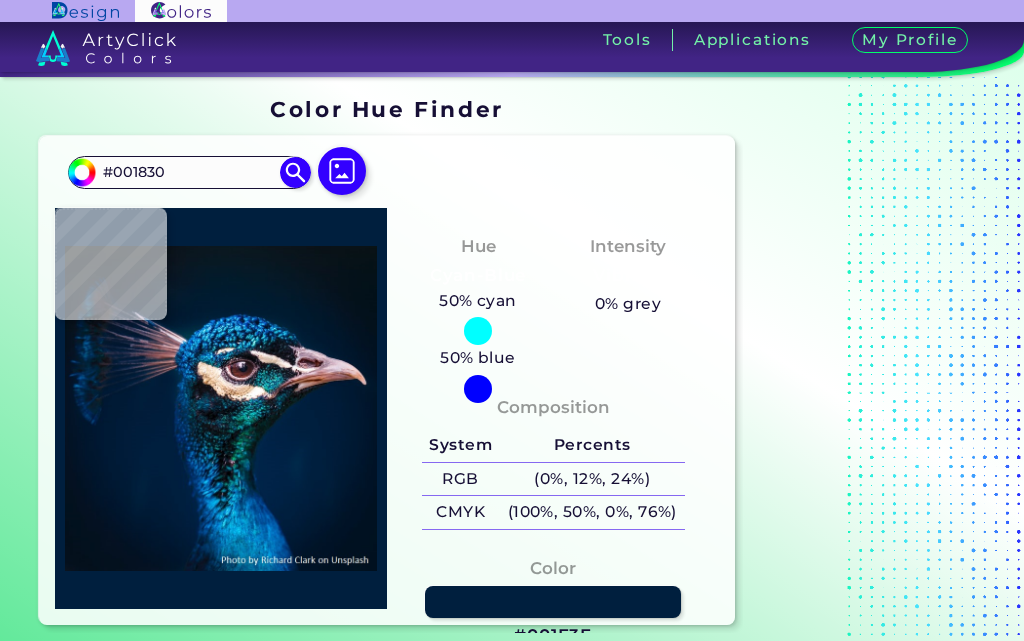 type on "#00192f" 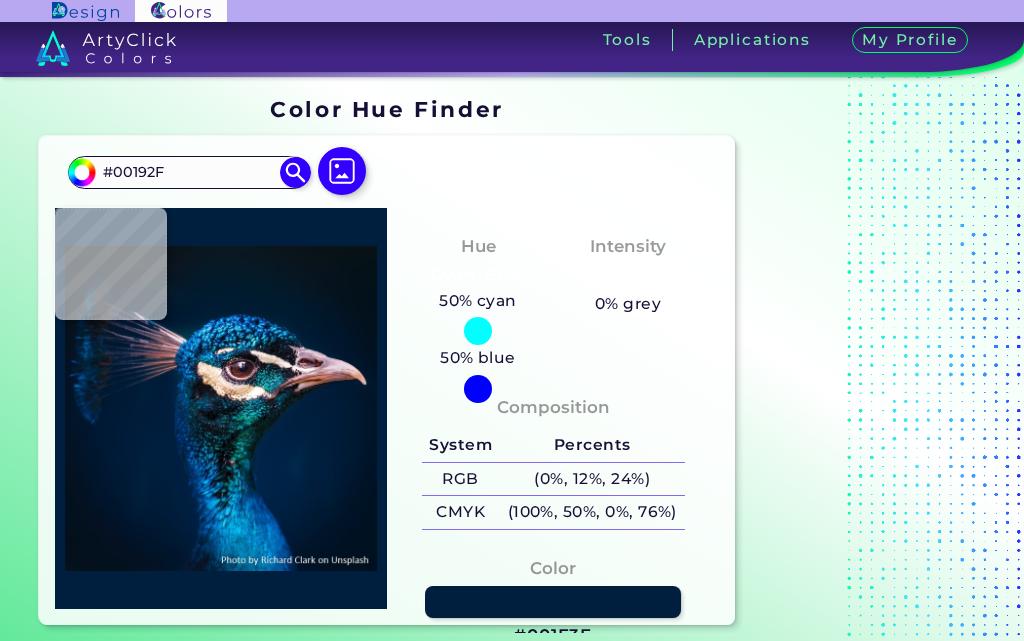 type on "#00182e" 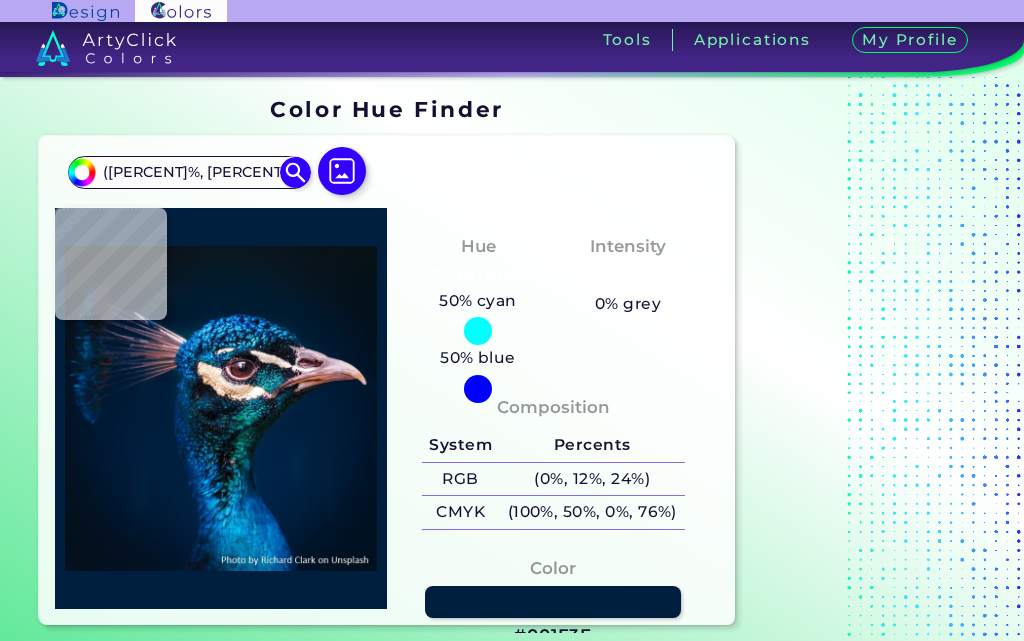 type on "#00182c" 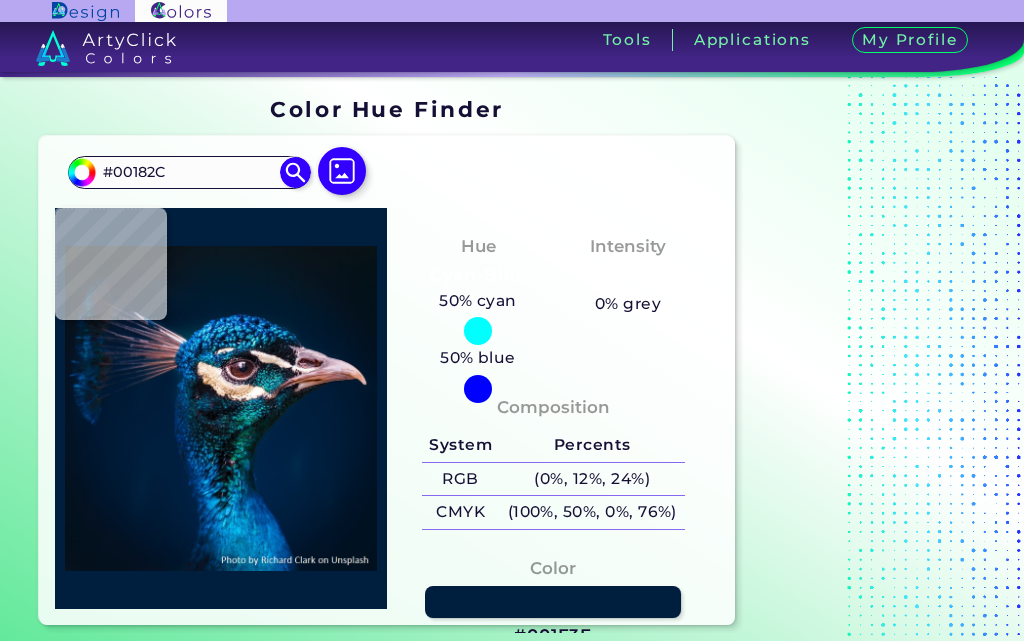 type on "#01182a" 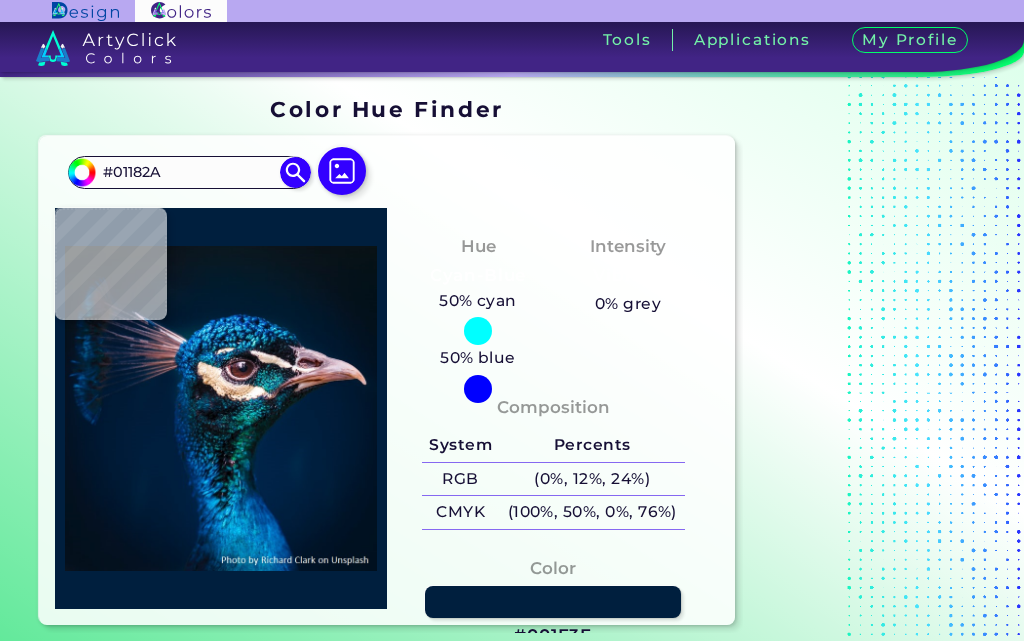 type on "#041728" 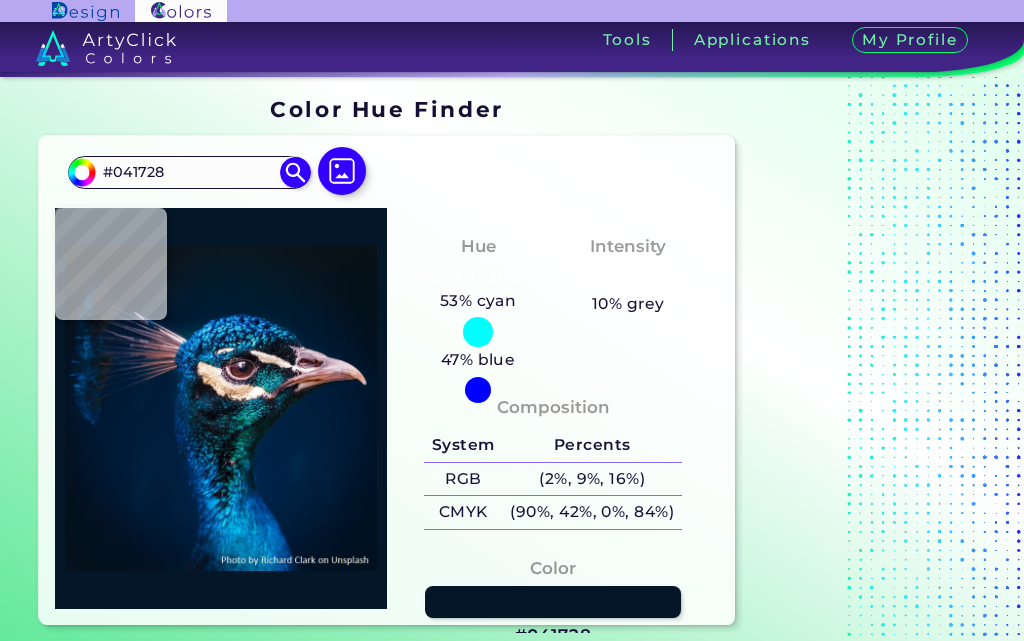 type on "#041726" 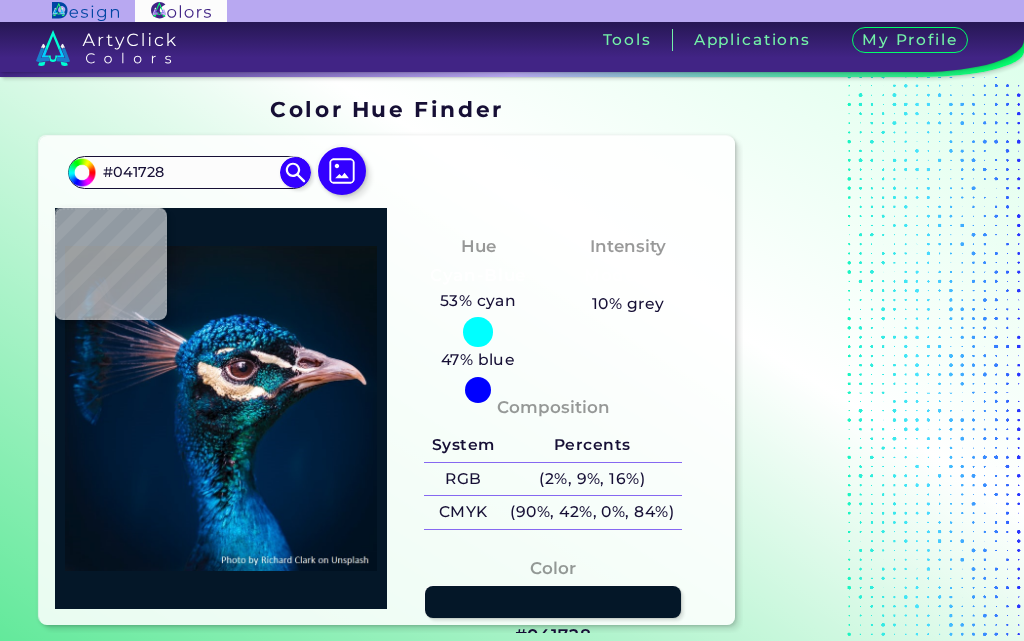 type on "#041726" 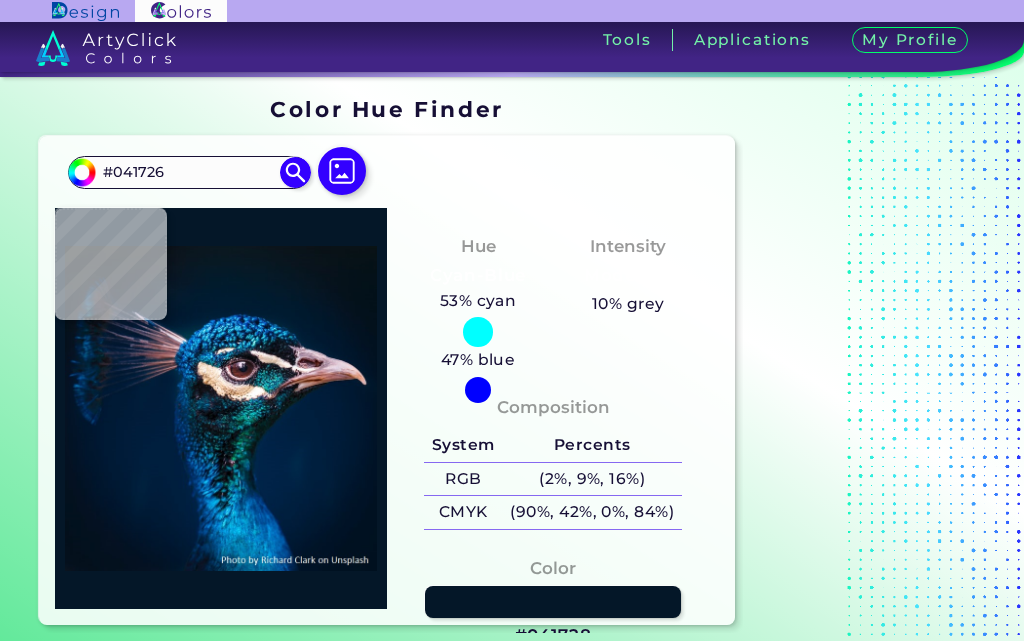 type on "#051725" 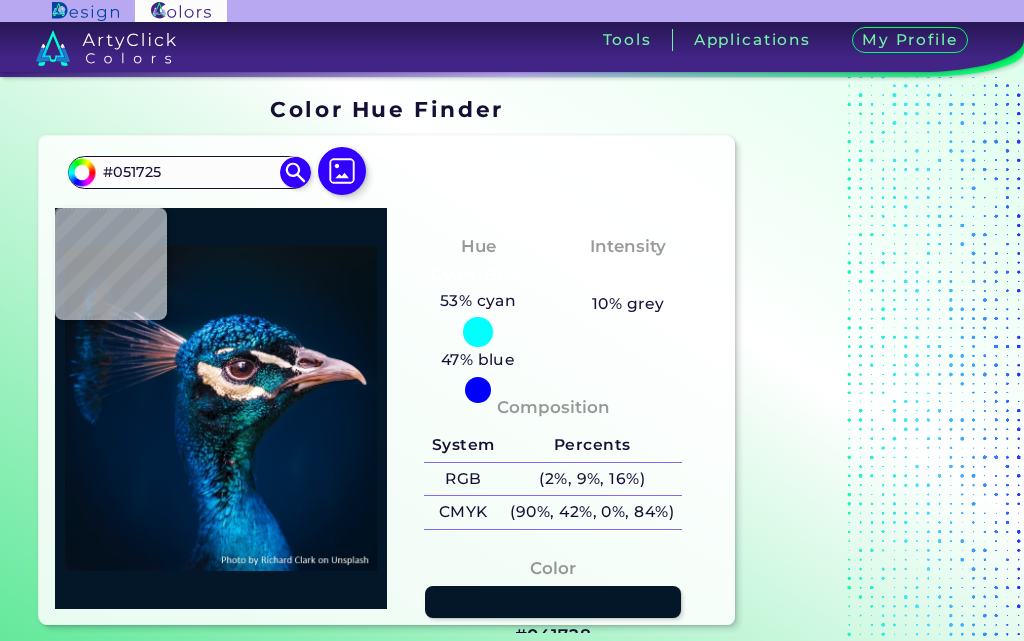 type on "#051623" 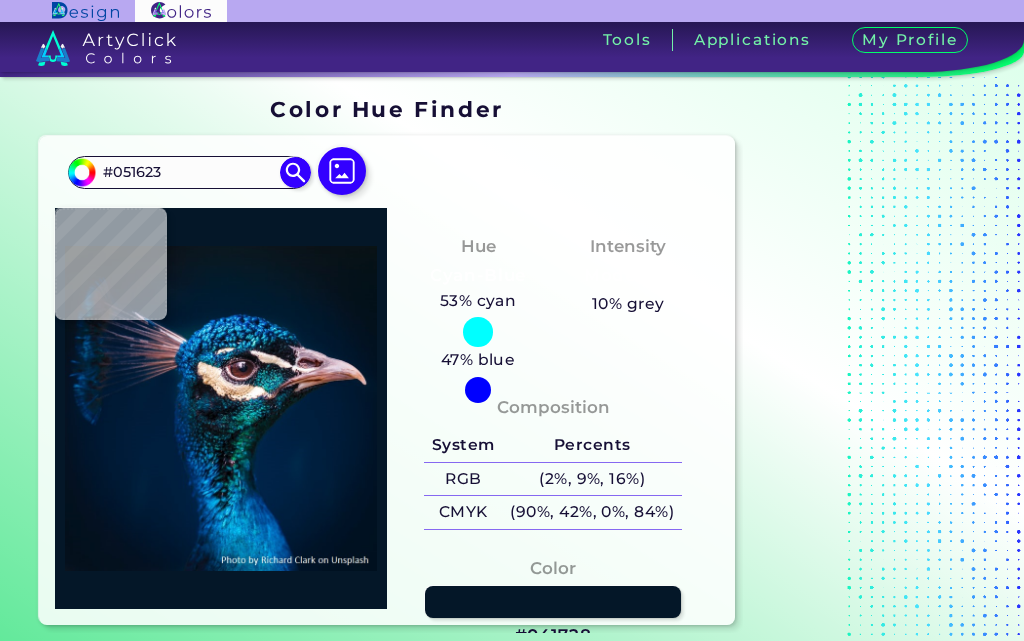 type on "#051723" 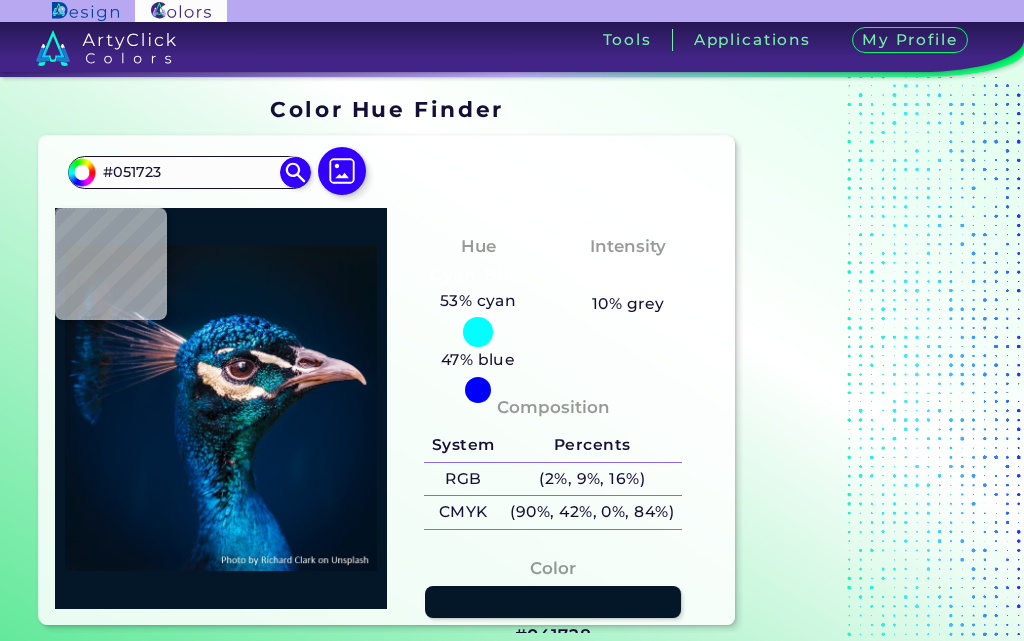 type on "#051623" 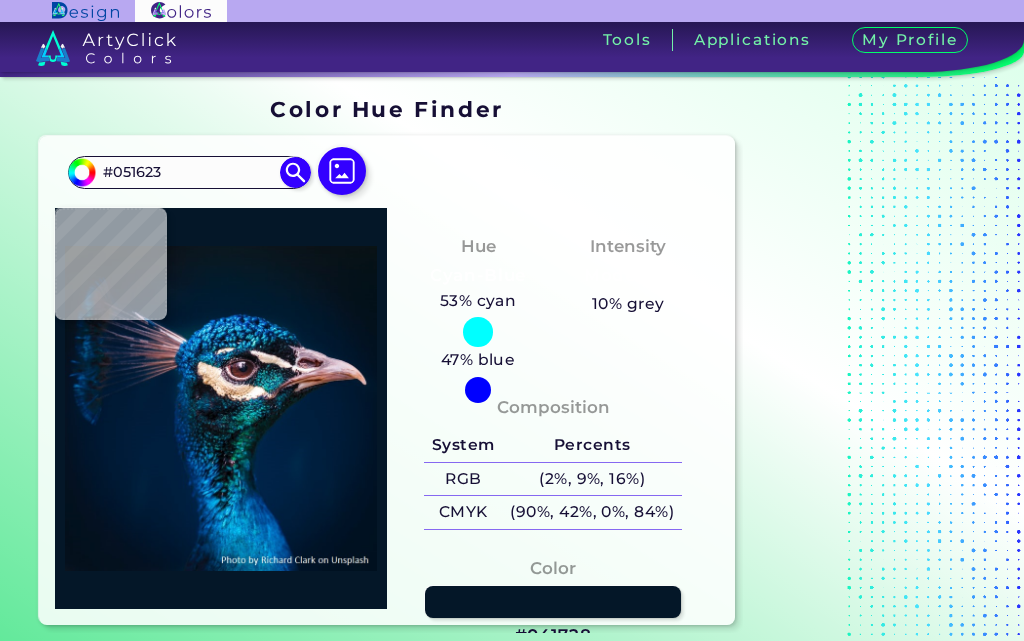 type on "#061623" 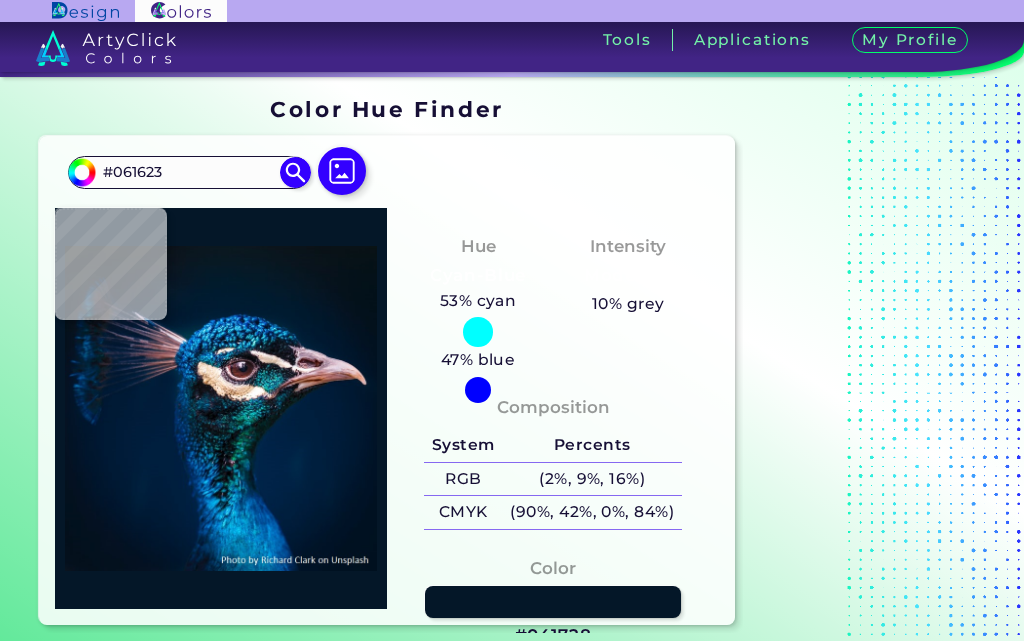 type on "#051623" 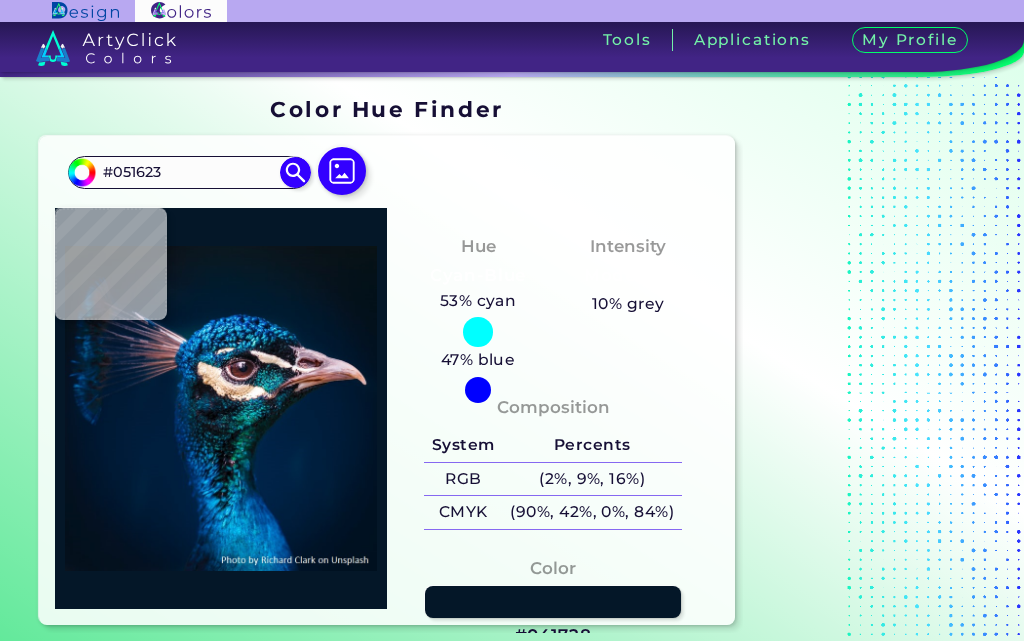type on "#051723" 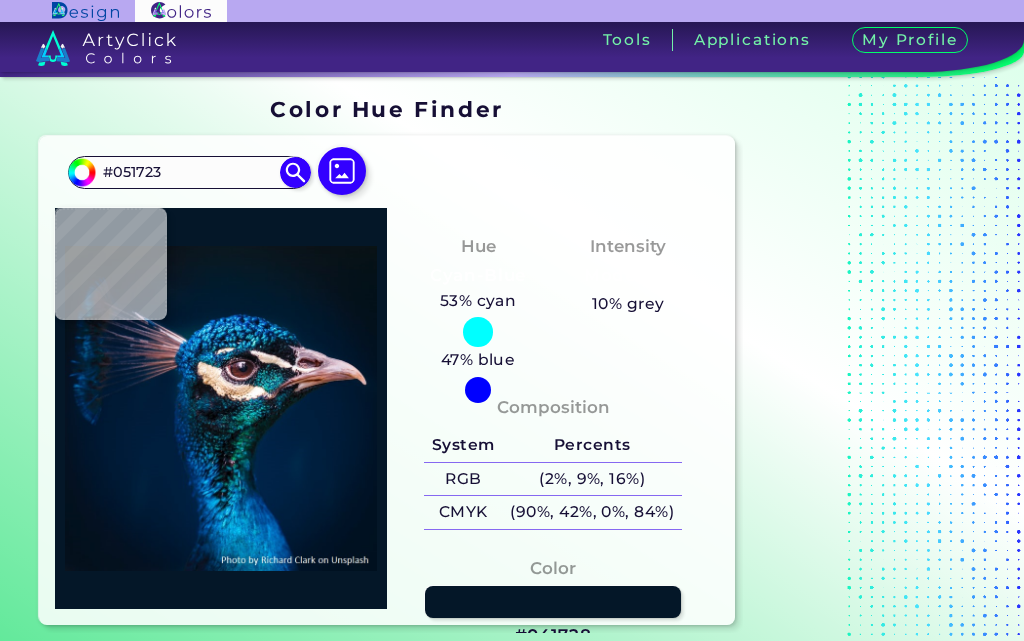 type on "#061826" 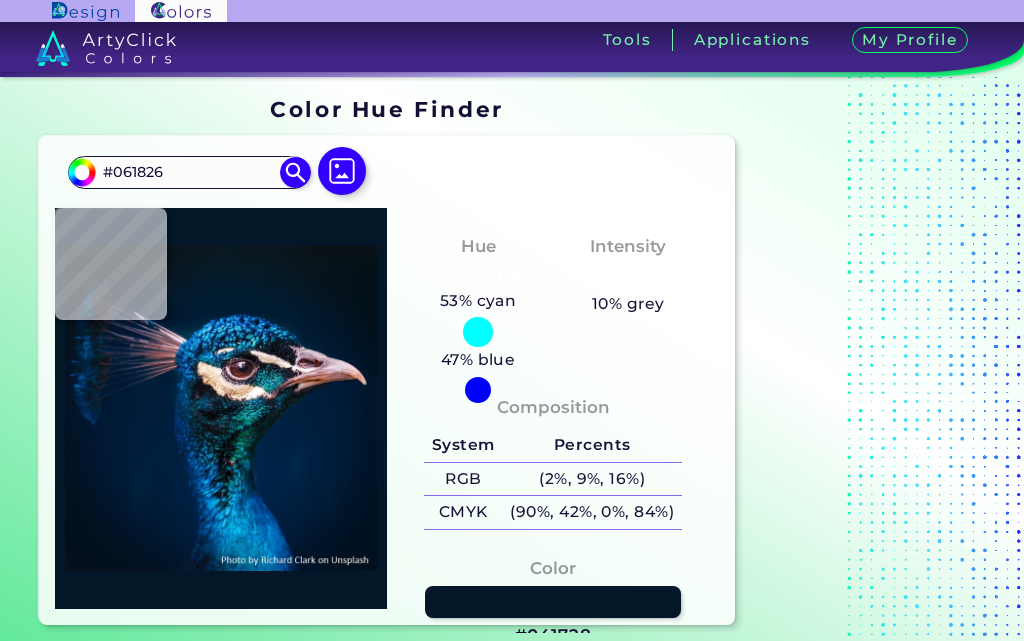 type on "#061928" 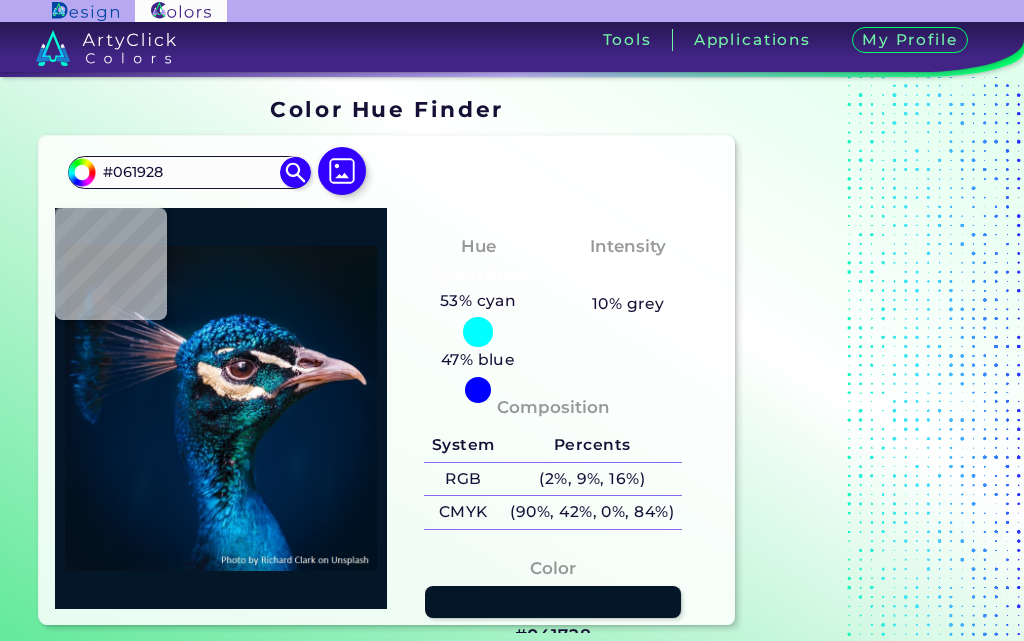 type on "#031a2c" 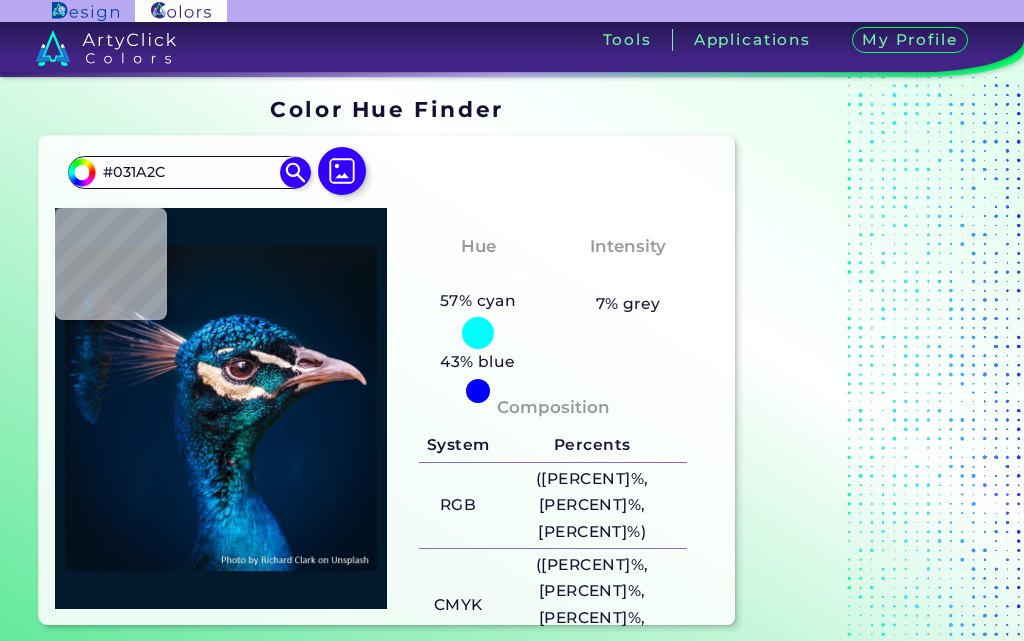 type on "#011b32" 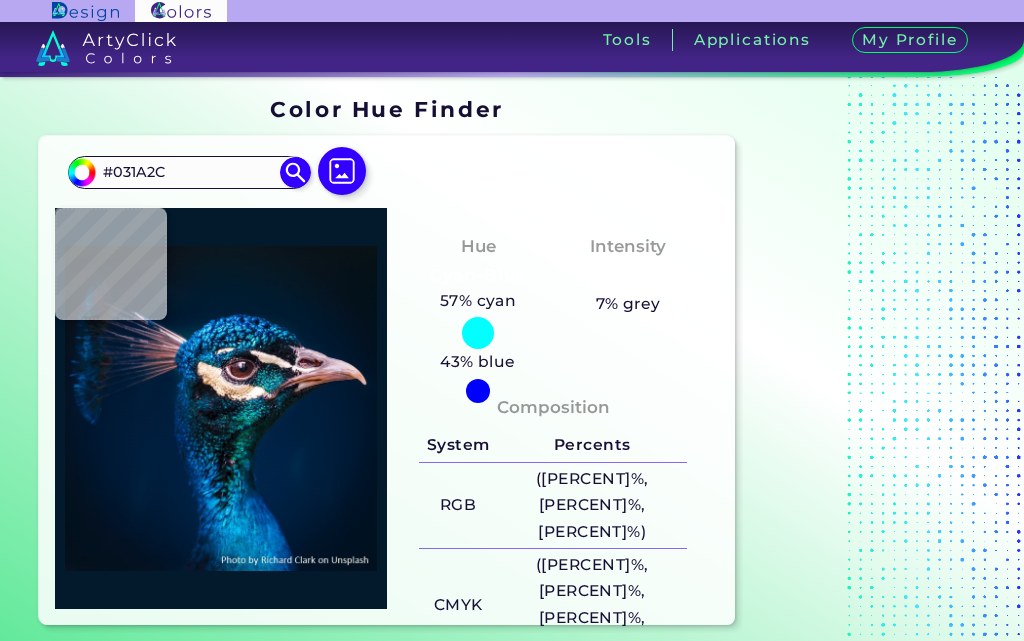 type on "#011B32" 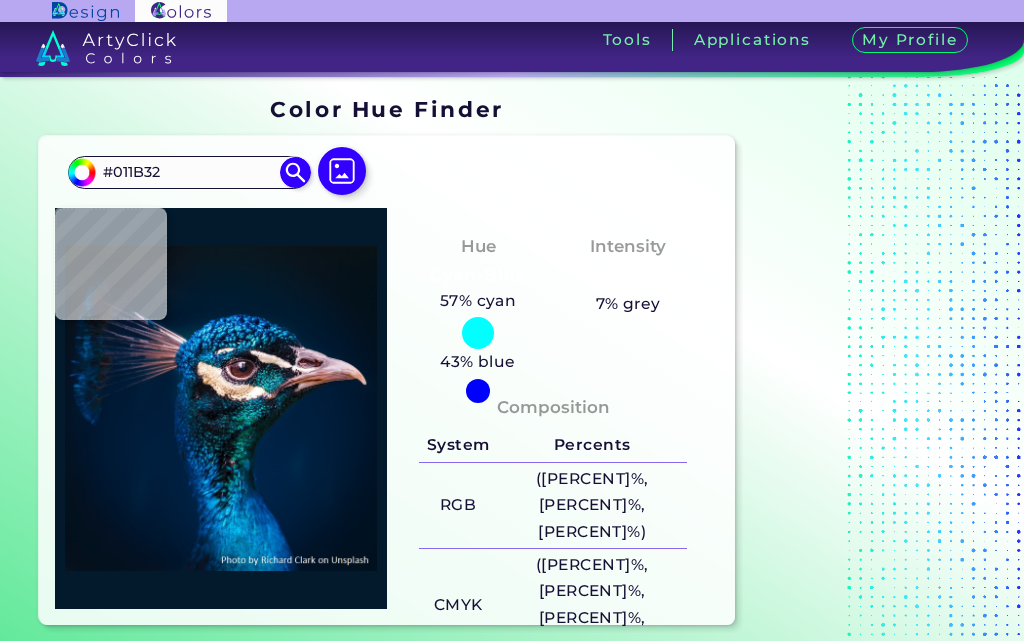 type on "#0671bf" 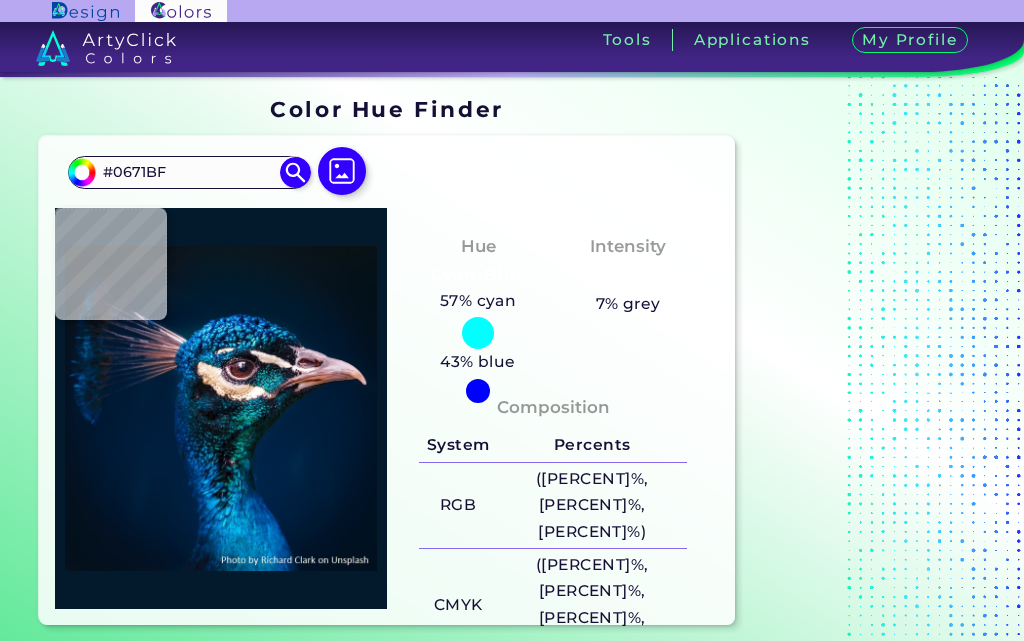 type on "#00214b" 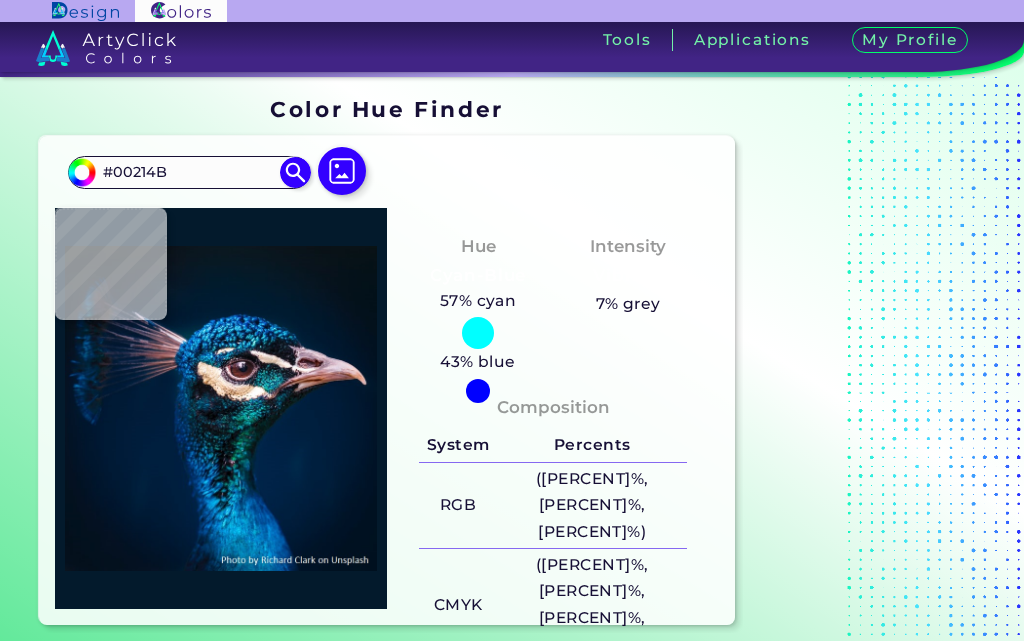 type on "#3fc2d0" 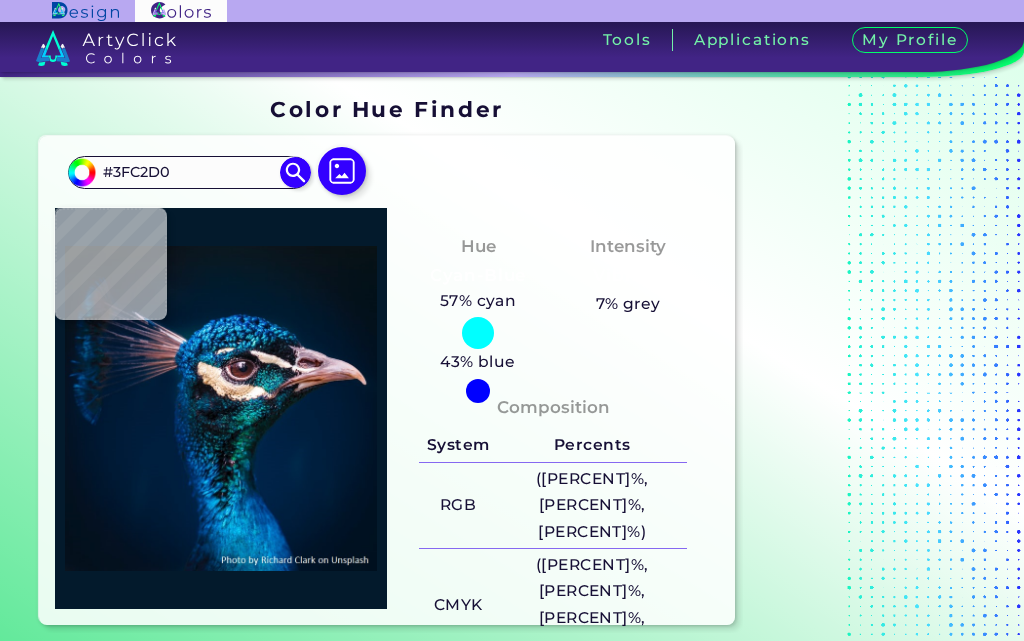 type on "#0a7b91" 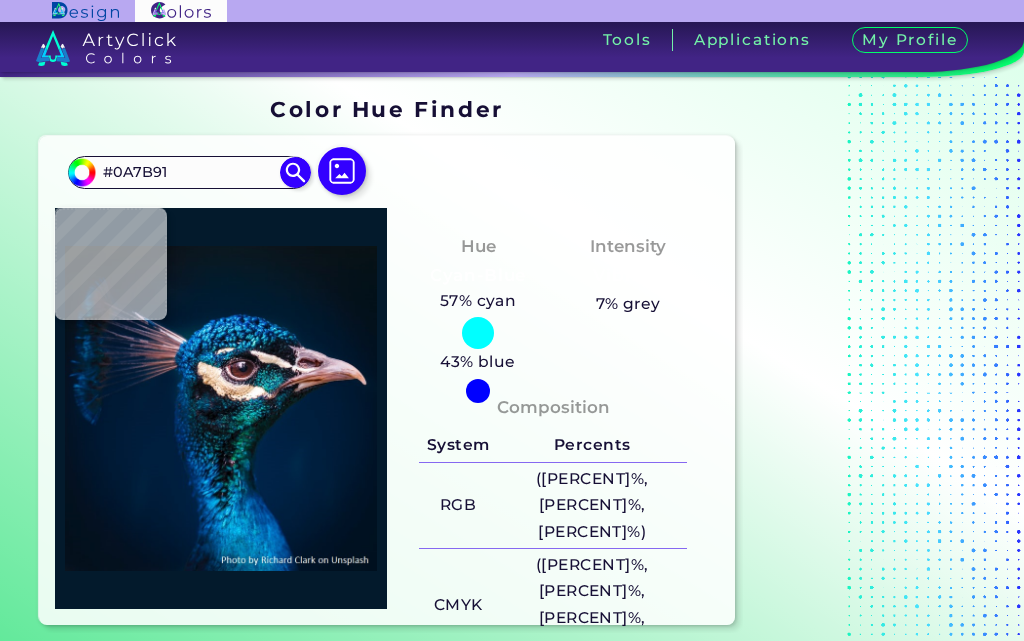 type on "#3b2a3a" 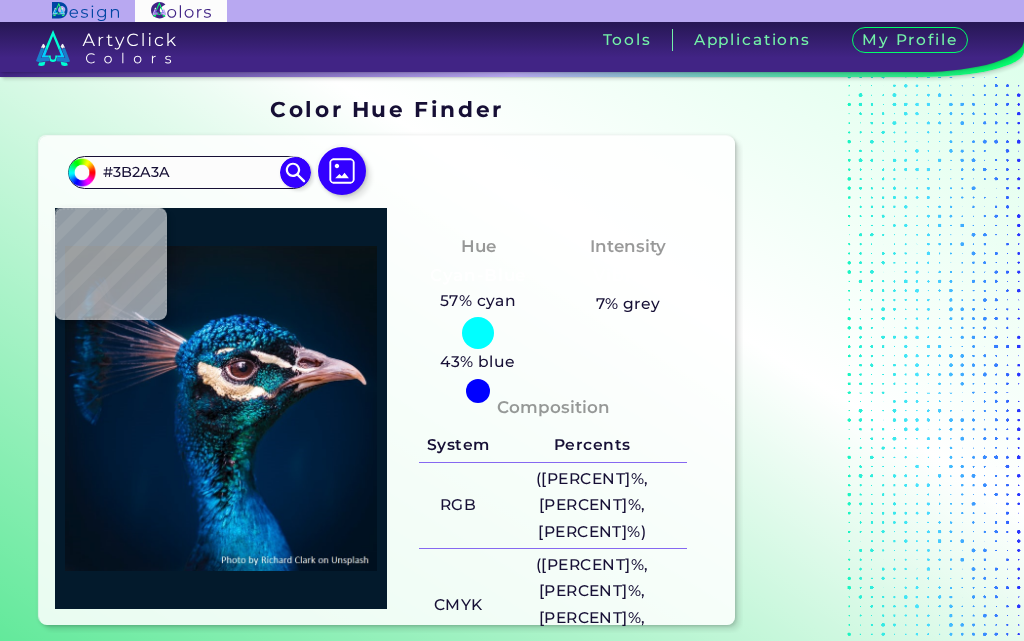 type on "#f0e3d6" 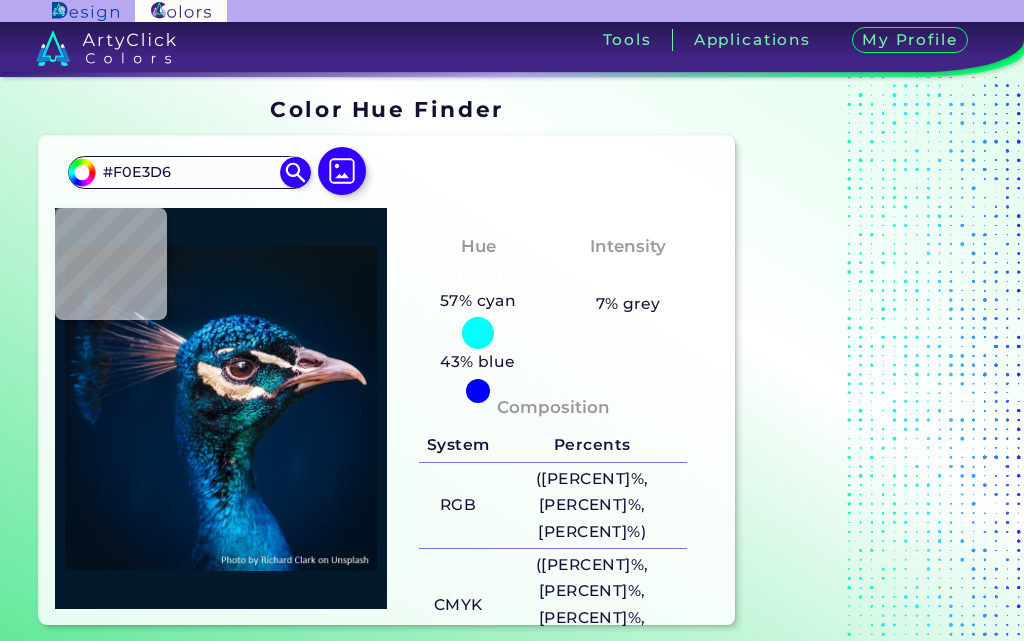 type on "#e9cab2" 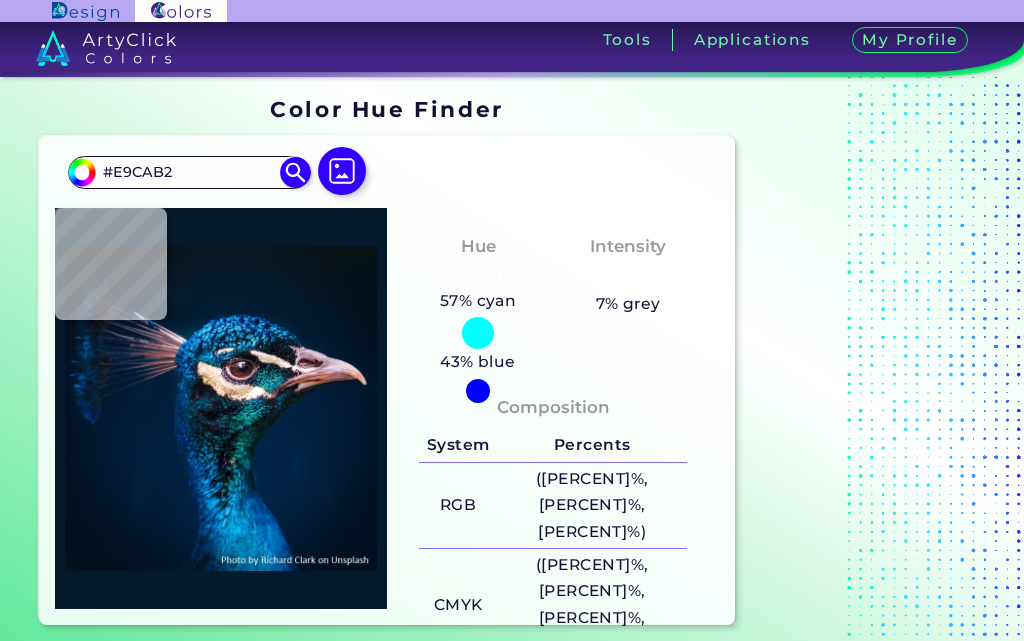 type on "#0f1e2e" 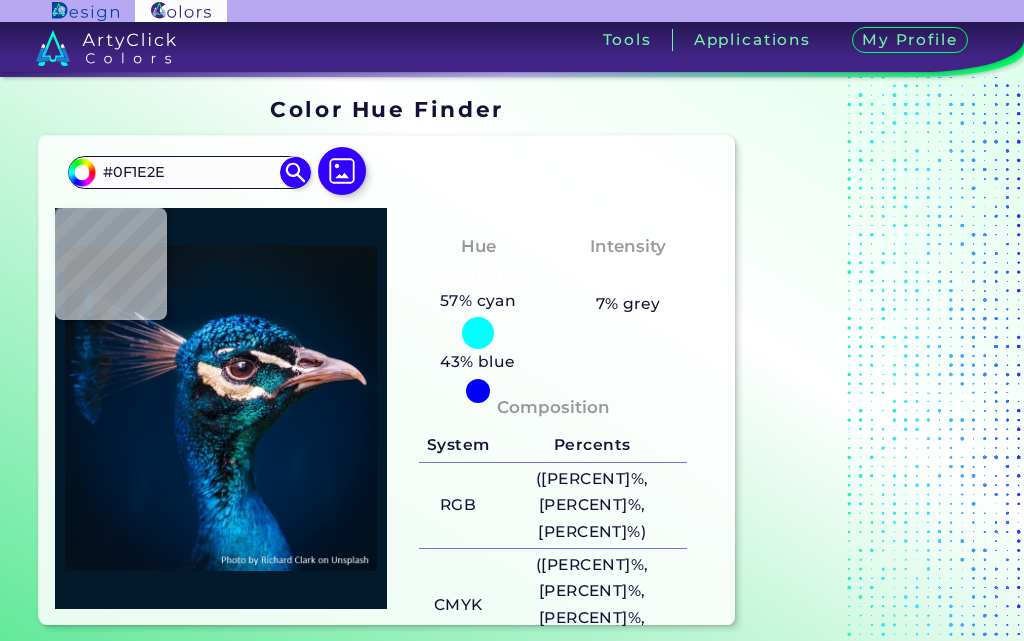 type on "#14202a" 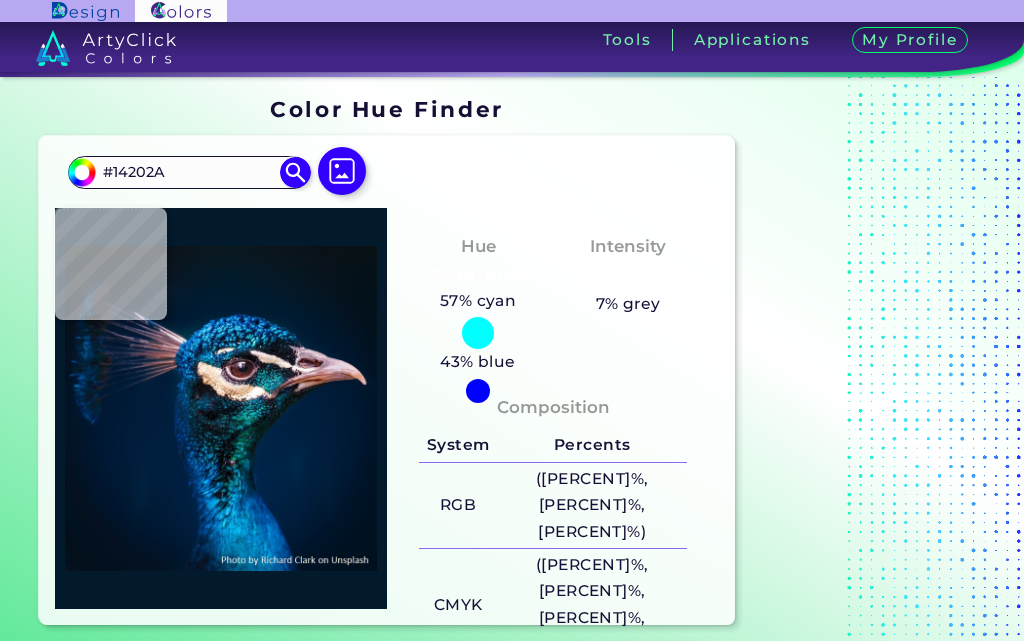 type on "#0c161e" 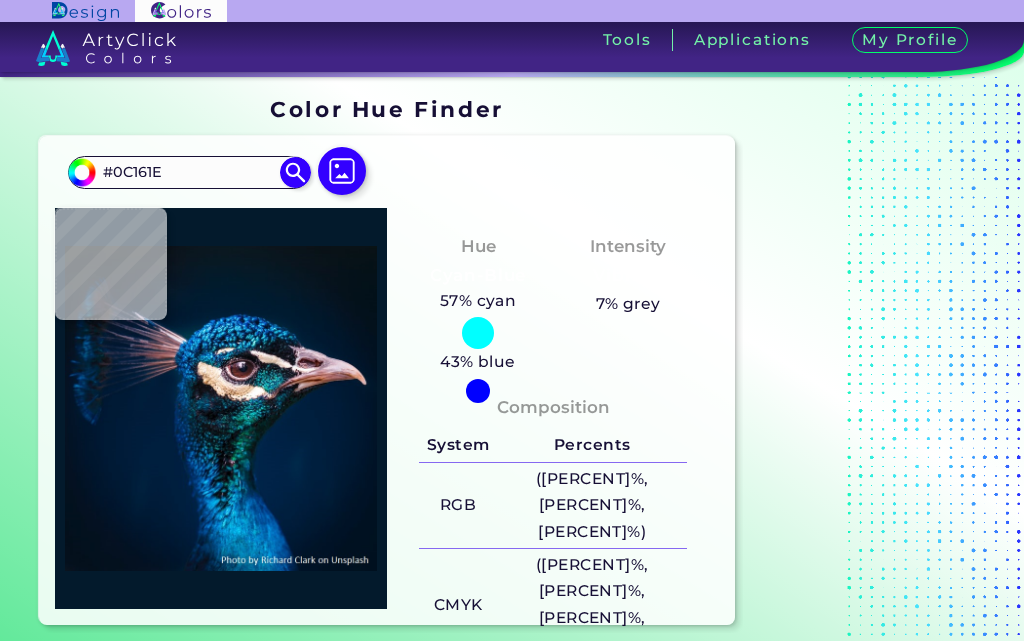 type 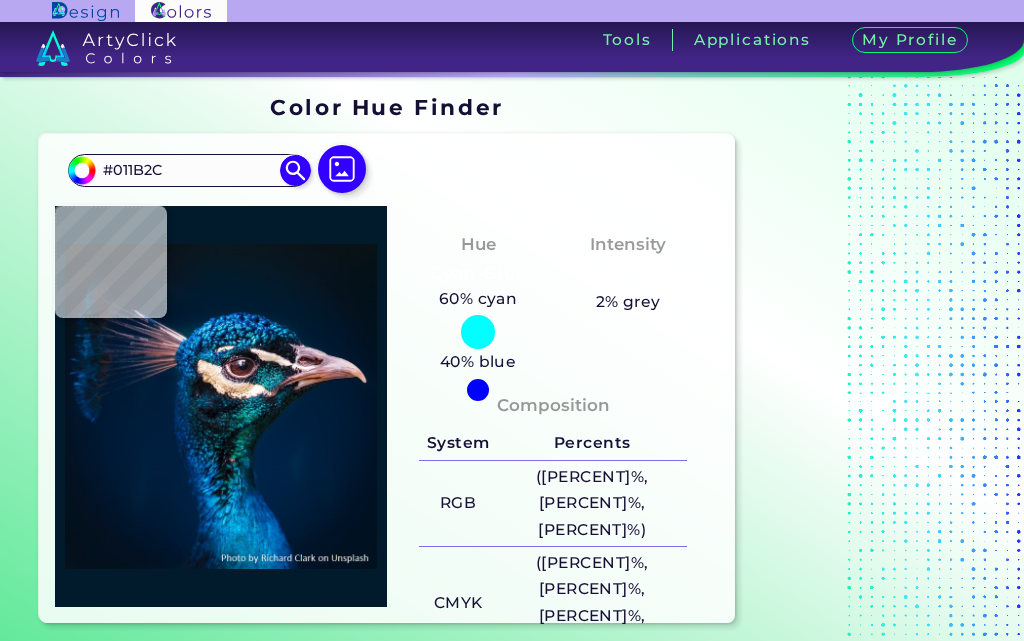 scroll, scrollTop: 0, scrollLeft: 0, axis: both 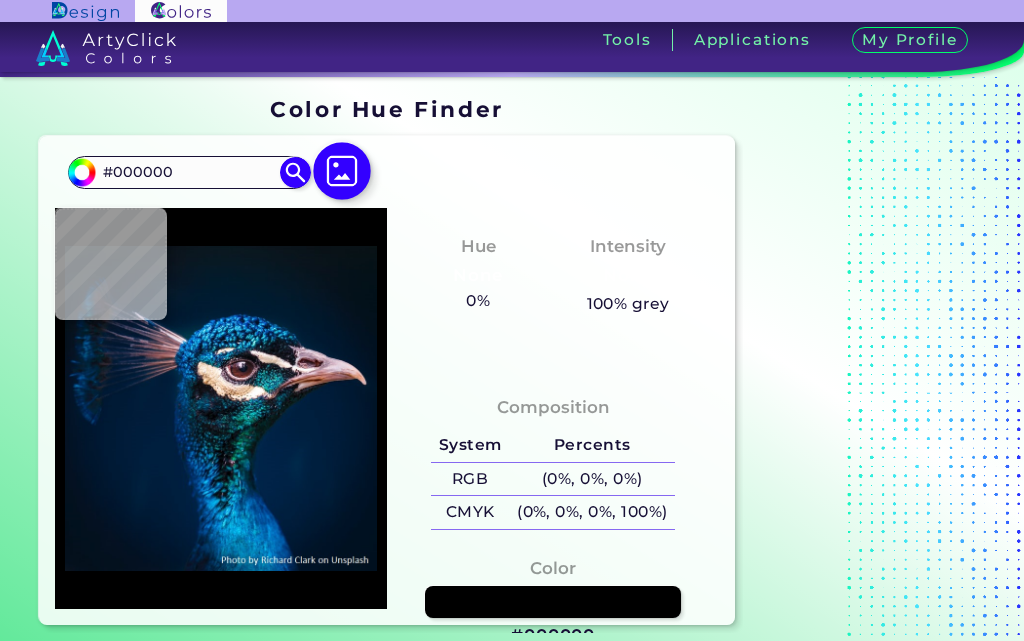click at bounding box center [342, 171] 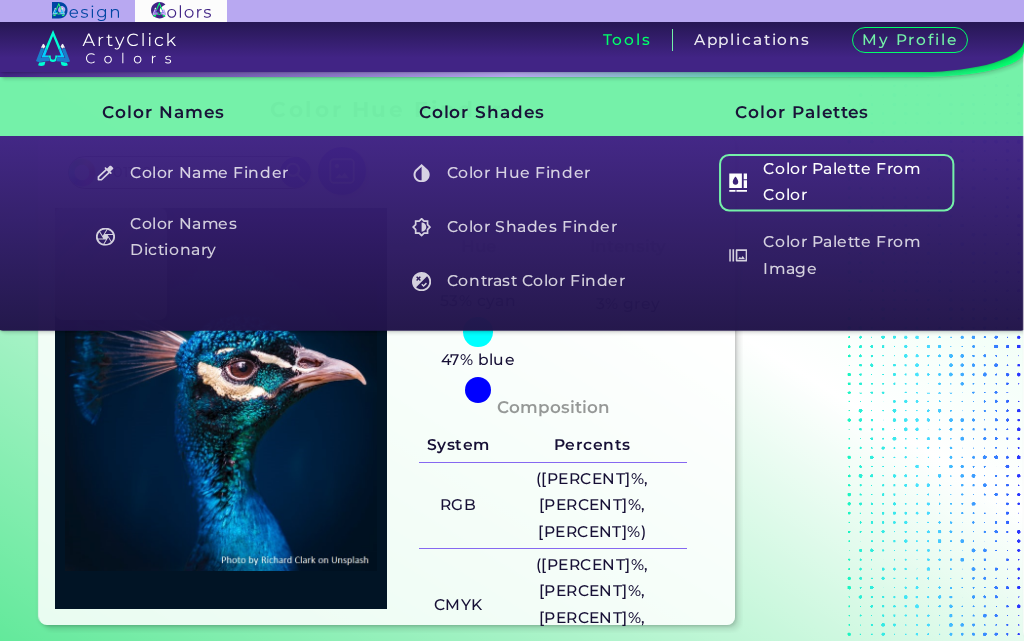 click on "Color Palette From Color" at bounding box center (836, 182) 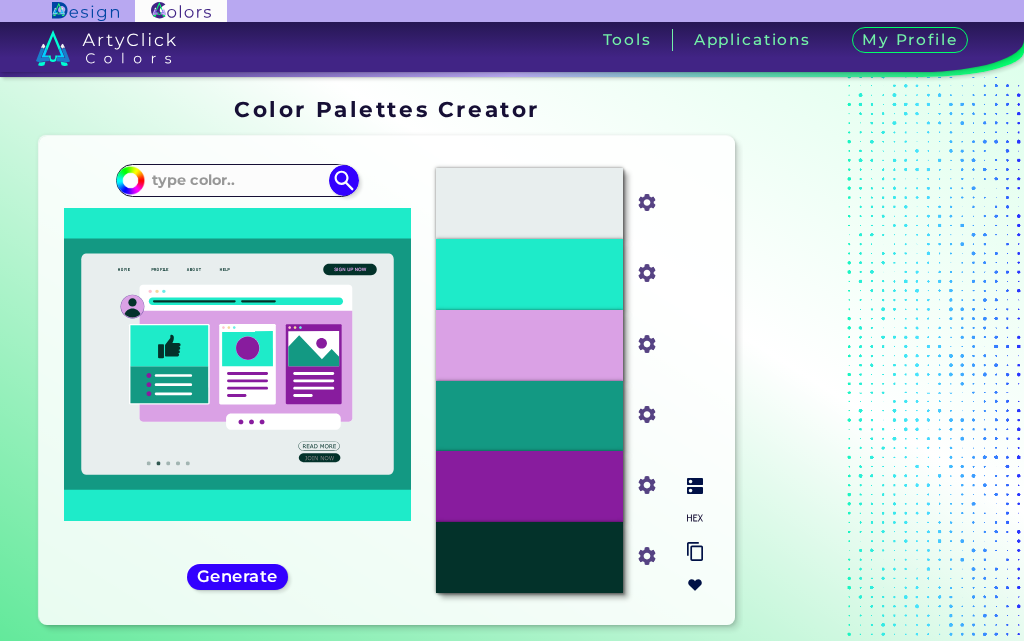 scroll, scrollTop: 0, scrollLeft: 0, axis: both 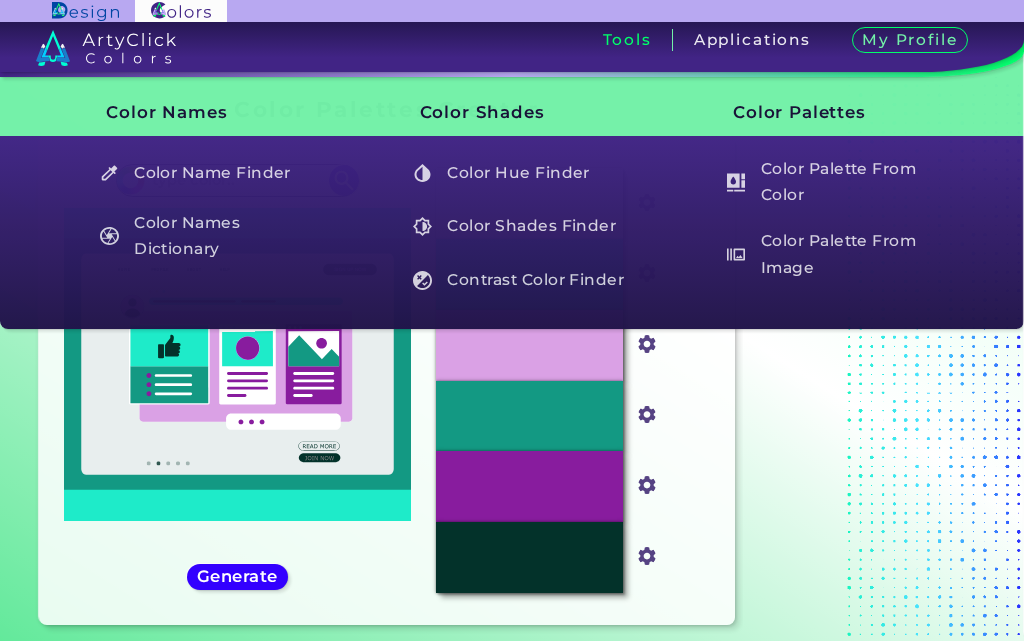 click on "Tools" at bounding box center [627, 39] 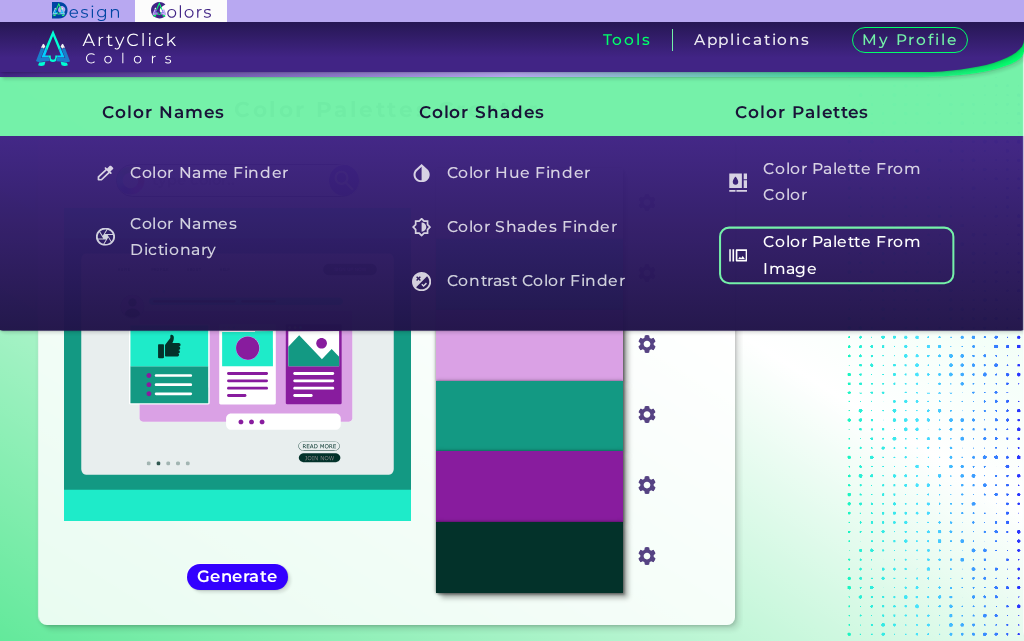 click on "Color Palette From Image" at bounding box center (836, 255) 